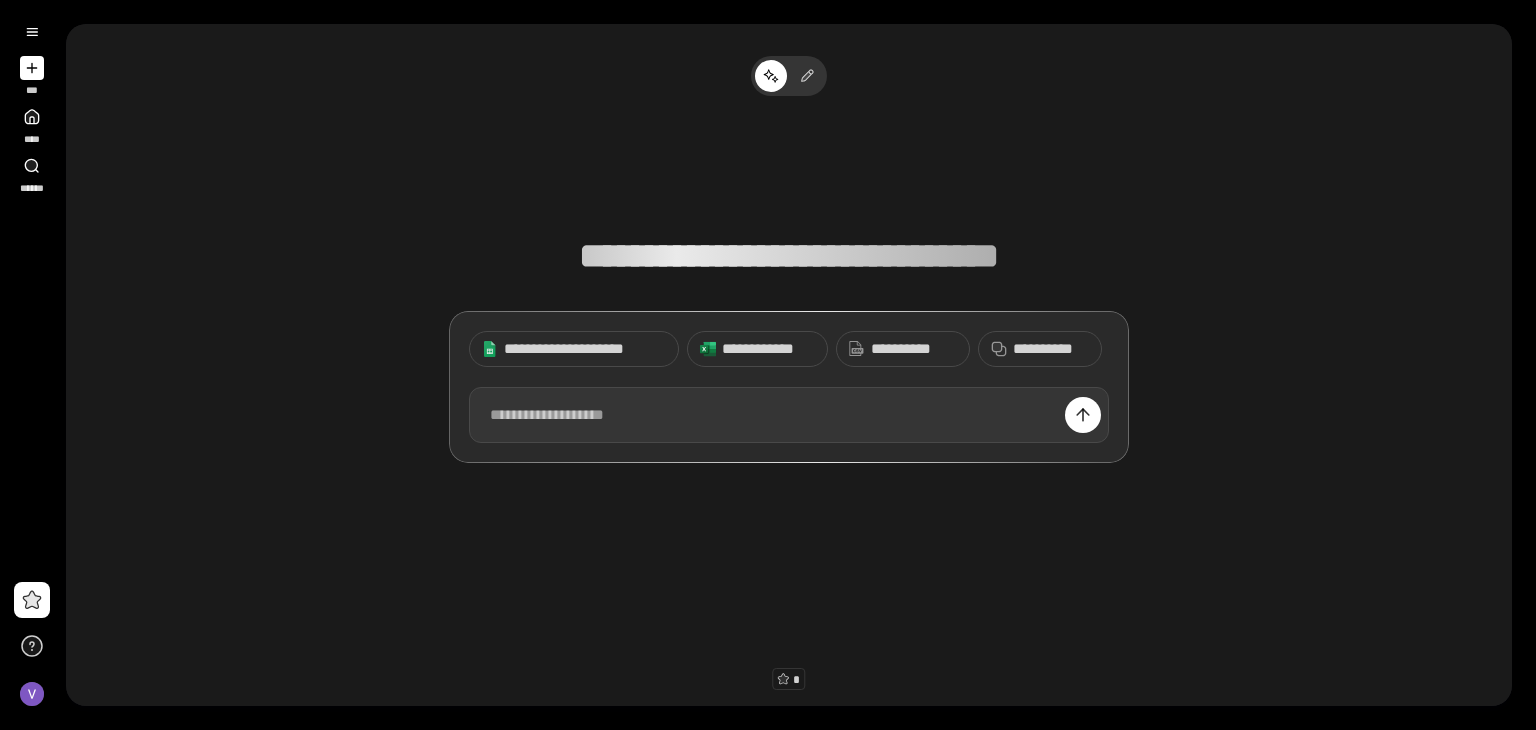 scroll, scrollTop: 0, scrollLeft: 0, axis: both 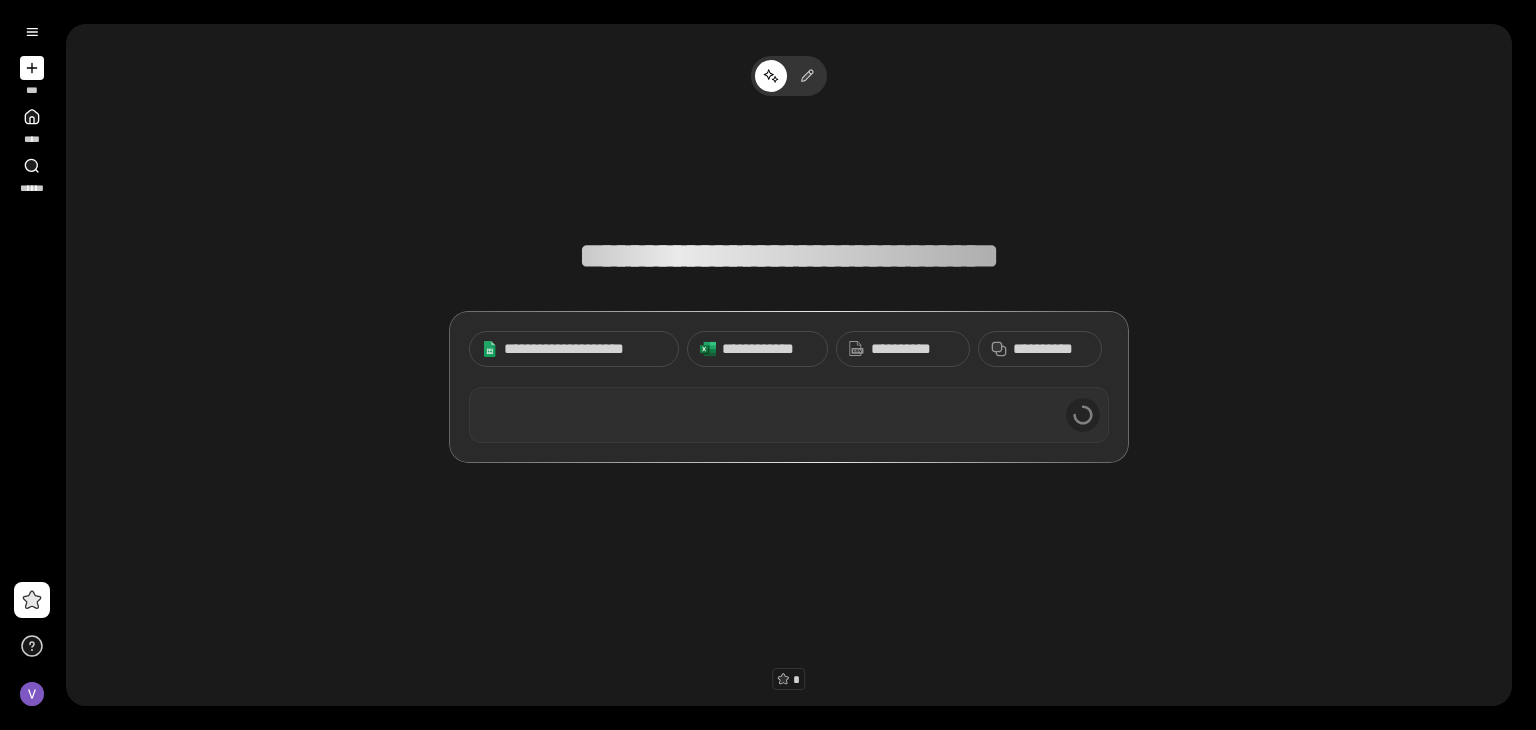 type 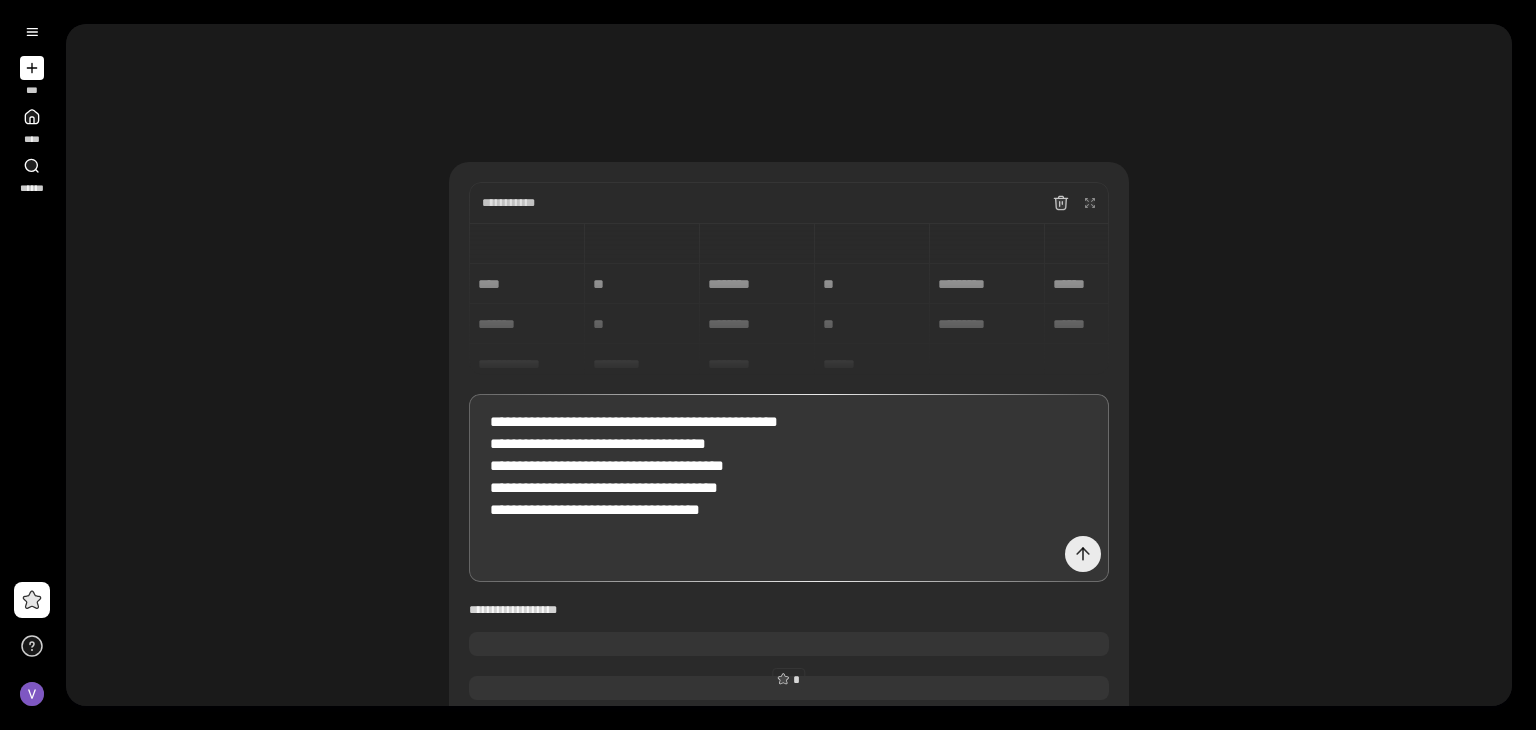 click at bounding box center (1083, 554) 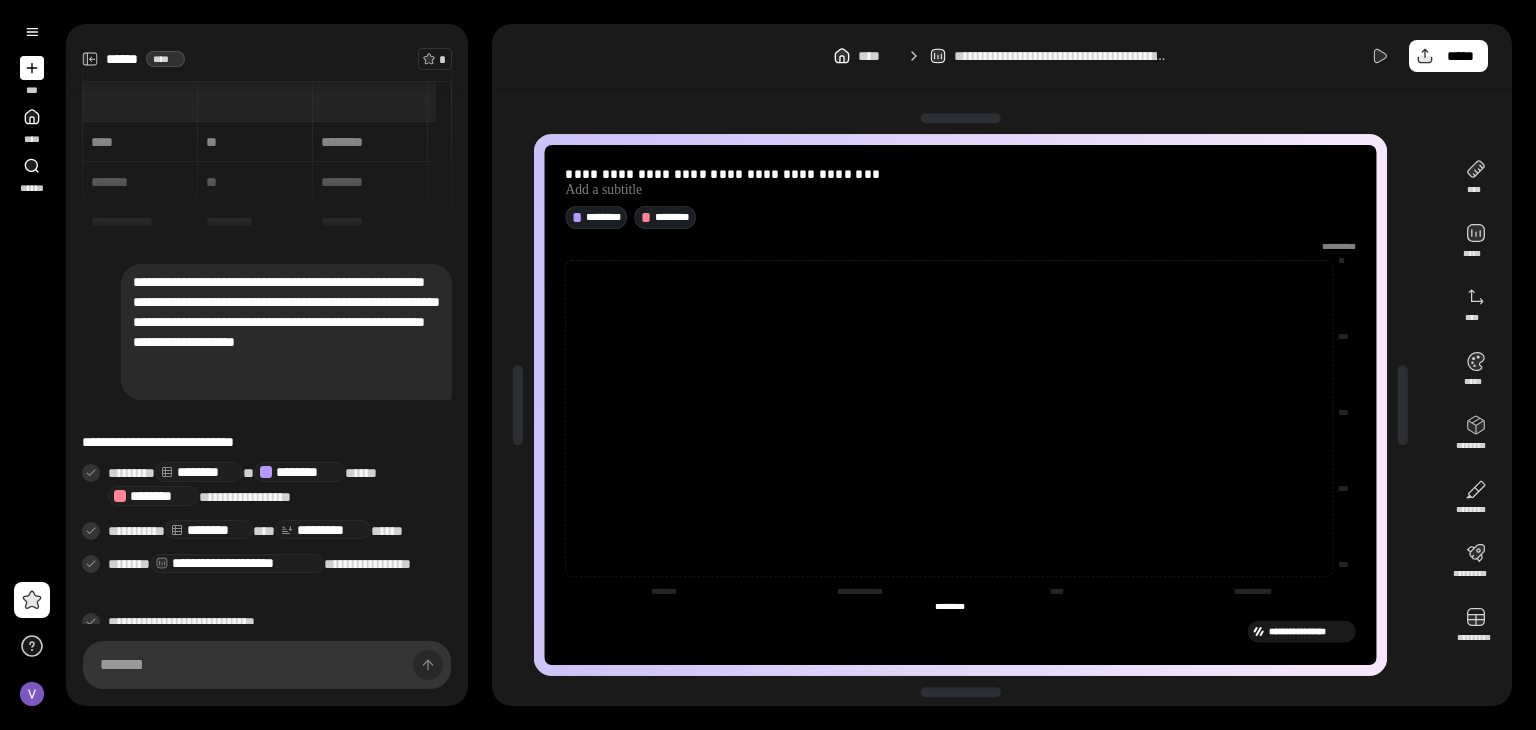 scroll, scrollTop: 55, scrollLeft: 0, axis: vertical 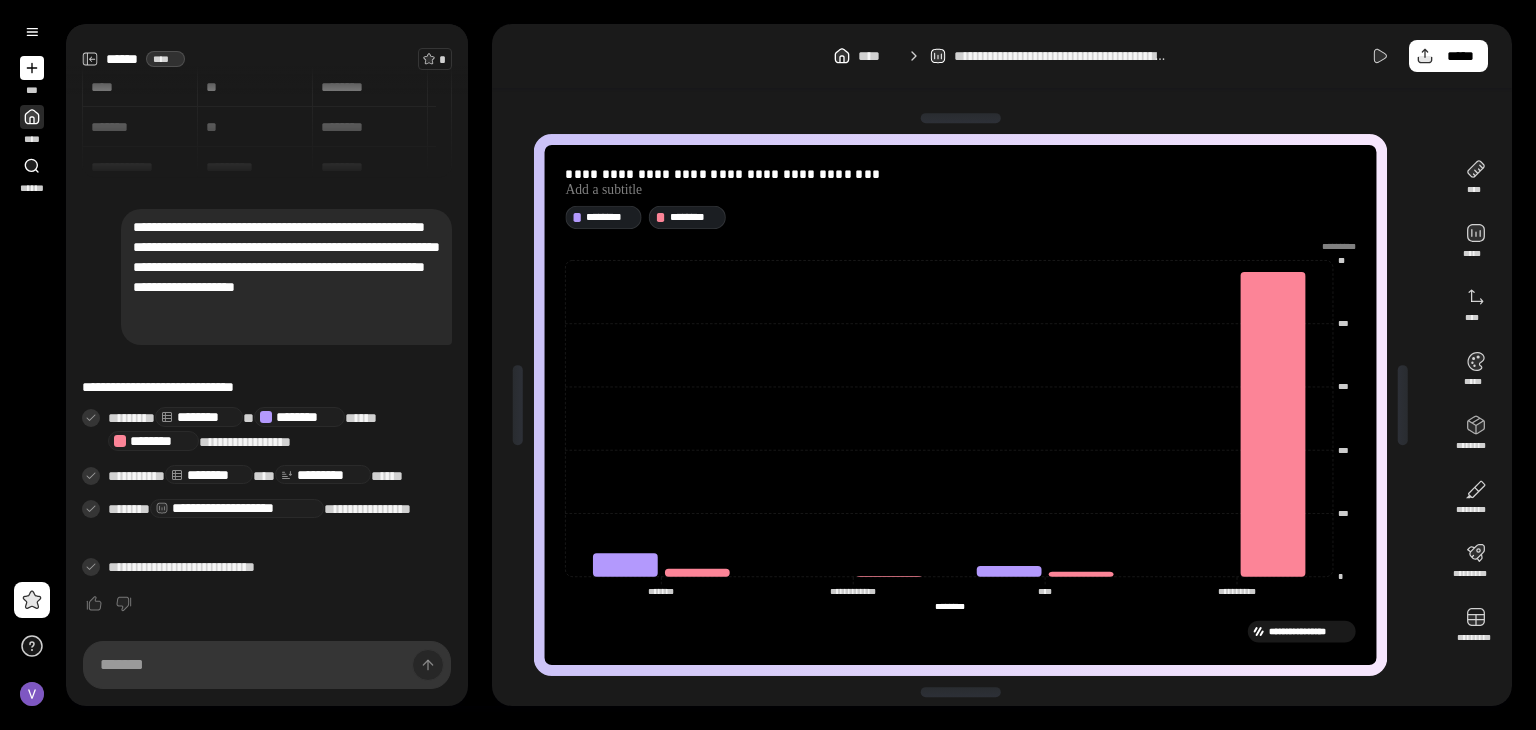 click on "****" at bounding box center (32, 125) 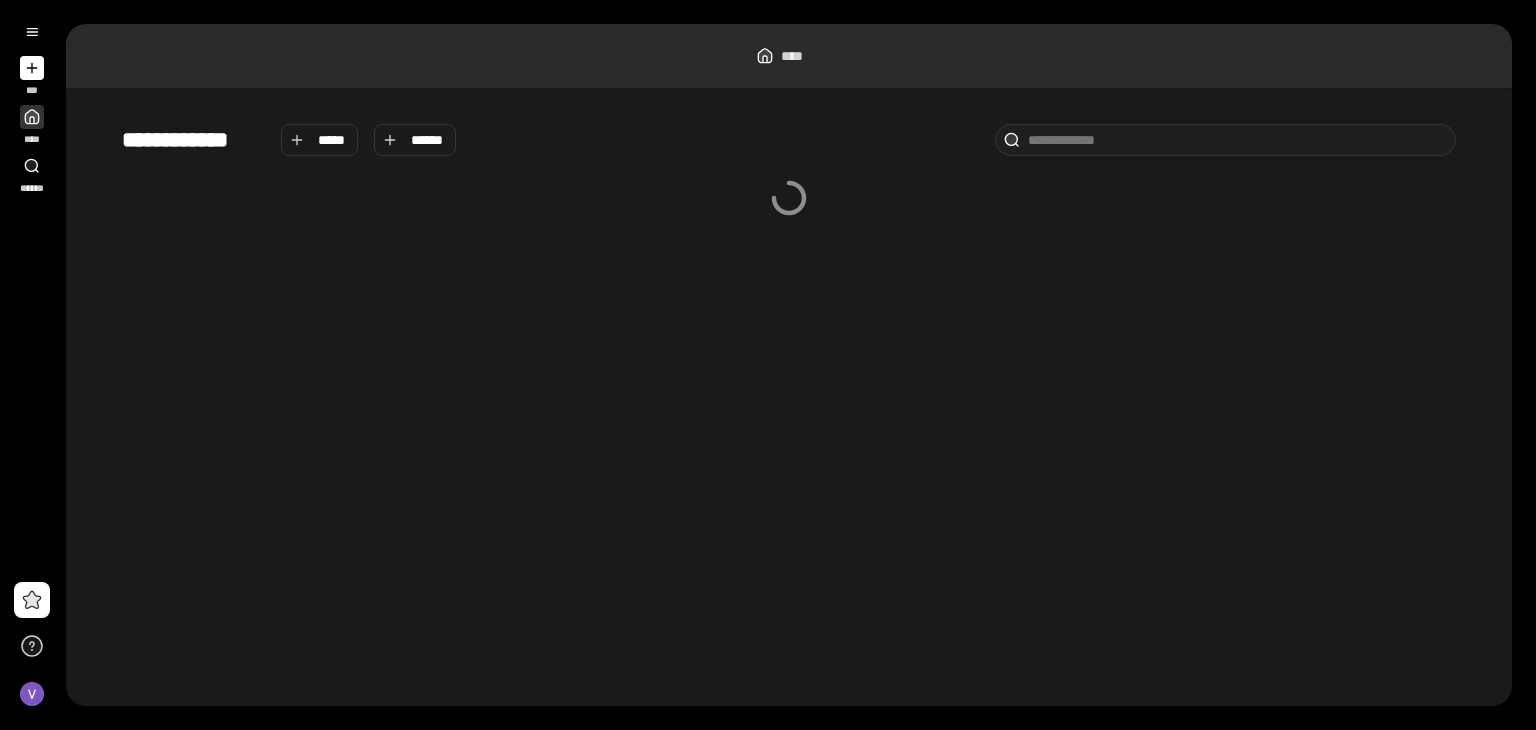 click on "**********" at bounding box center (789, 397) 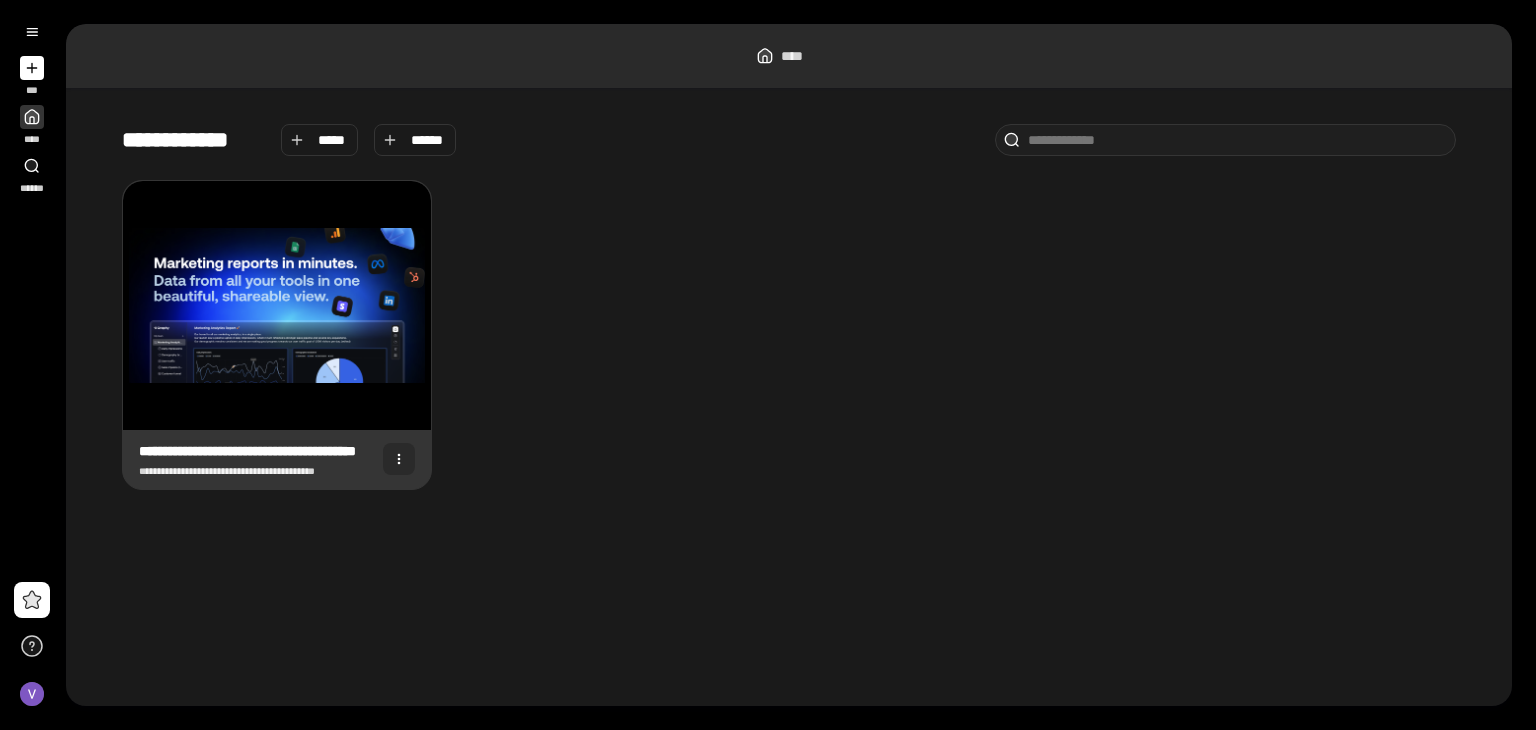 click at bounding box center (399, 459) 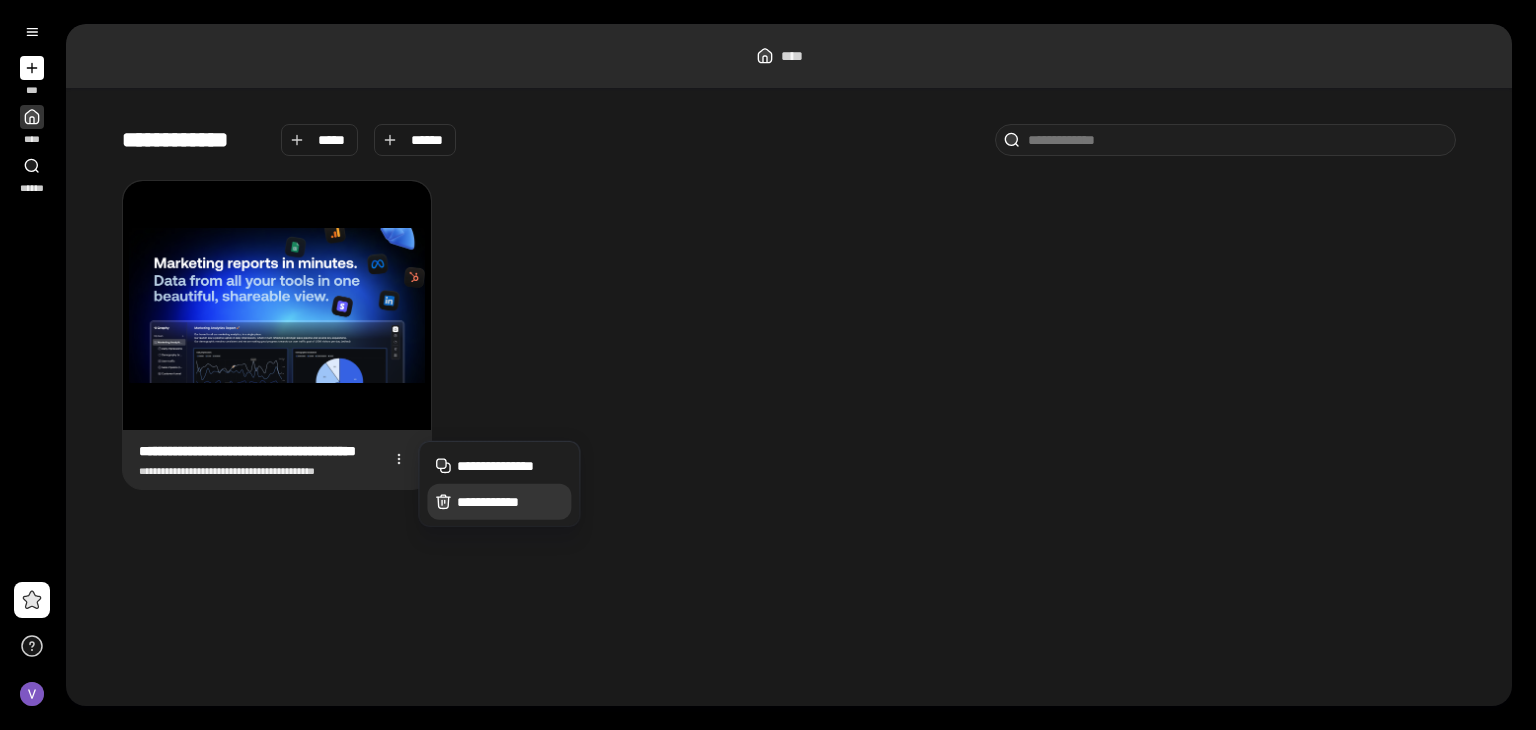 click on "**********" at bounding box center [499, 502] 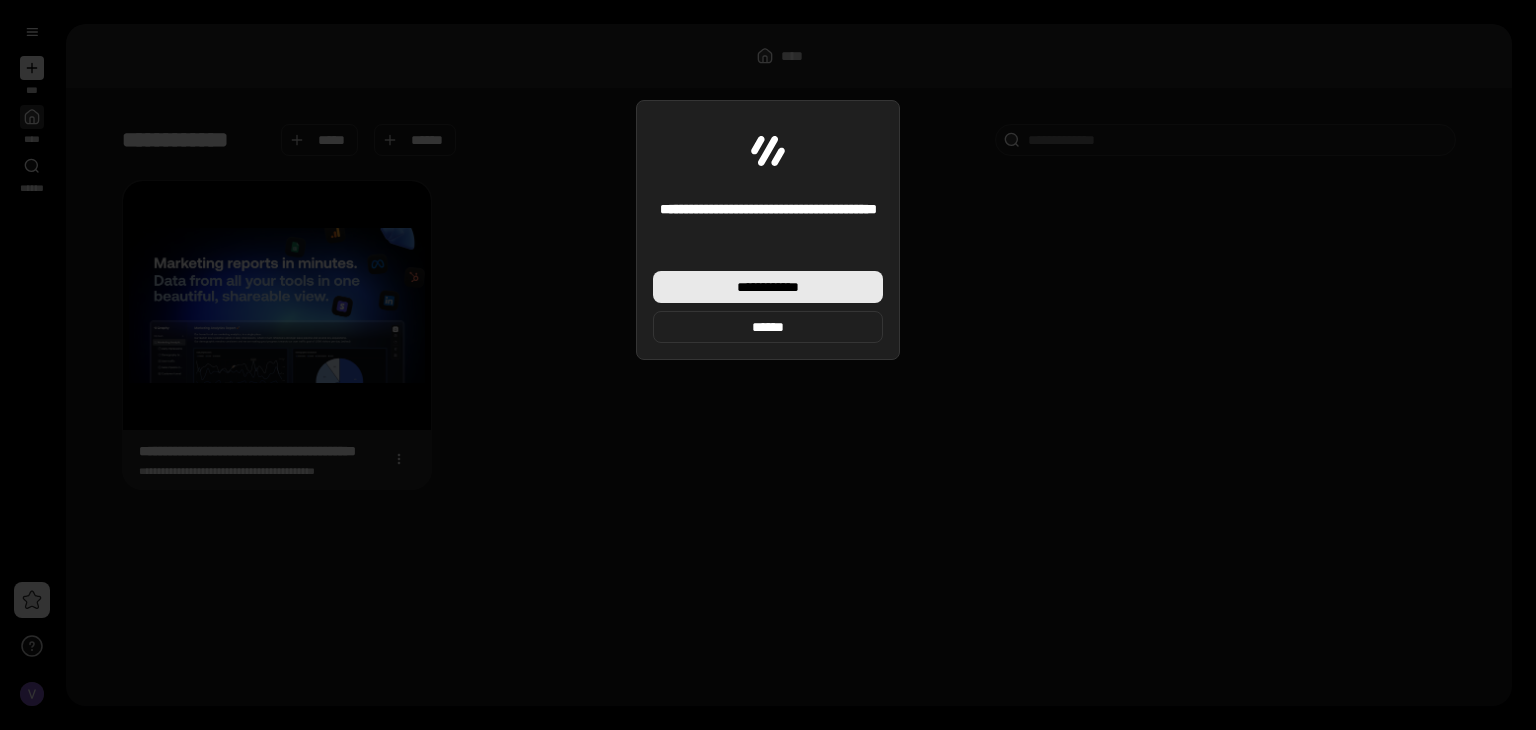 click on "**********" at bounding box center (768, 287) 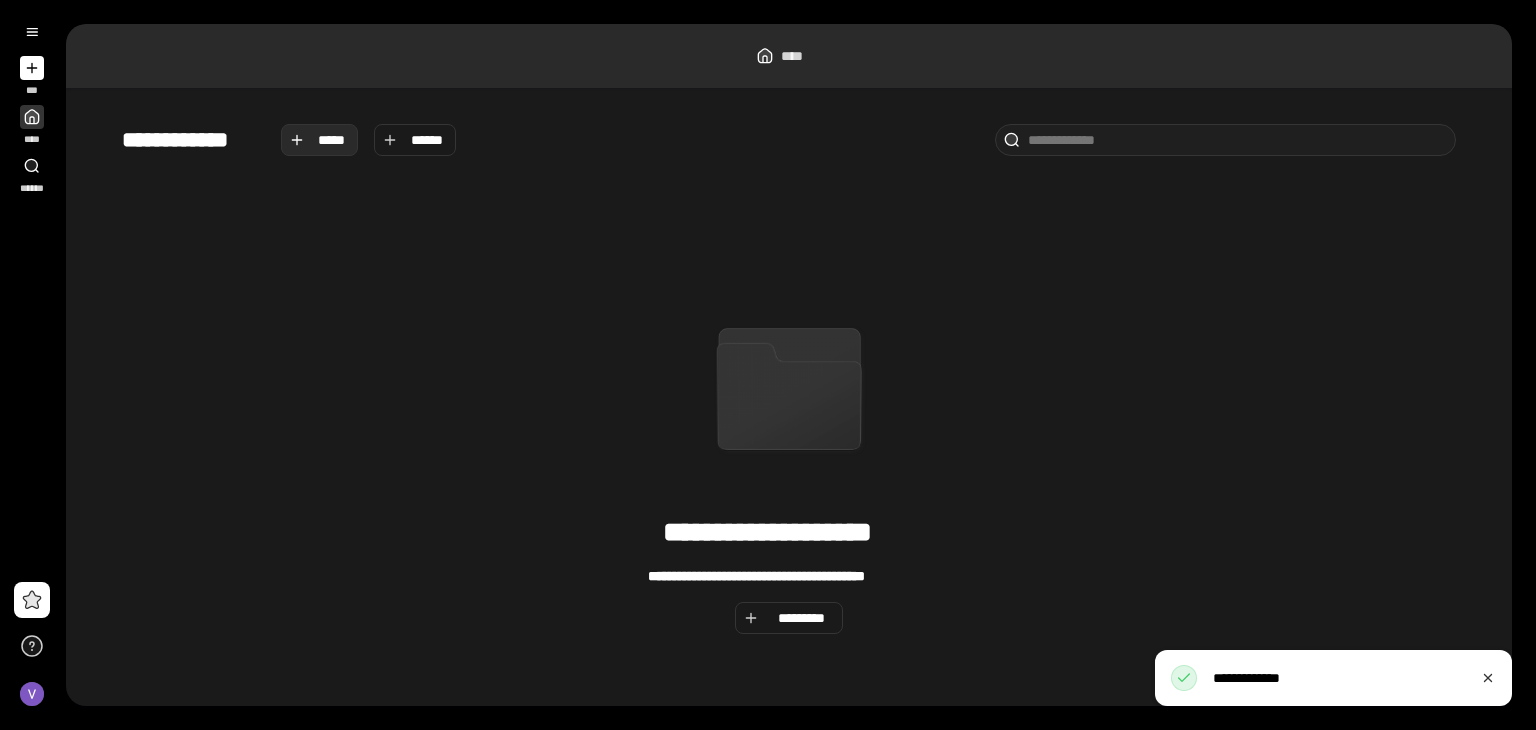 click on "*****" at bounding box center (332, 140) 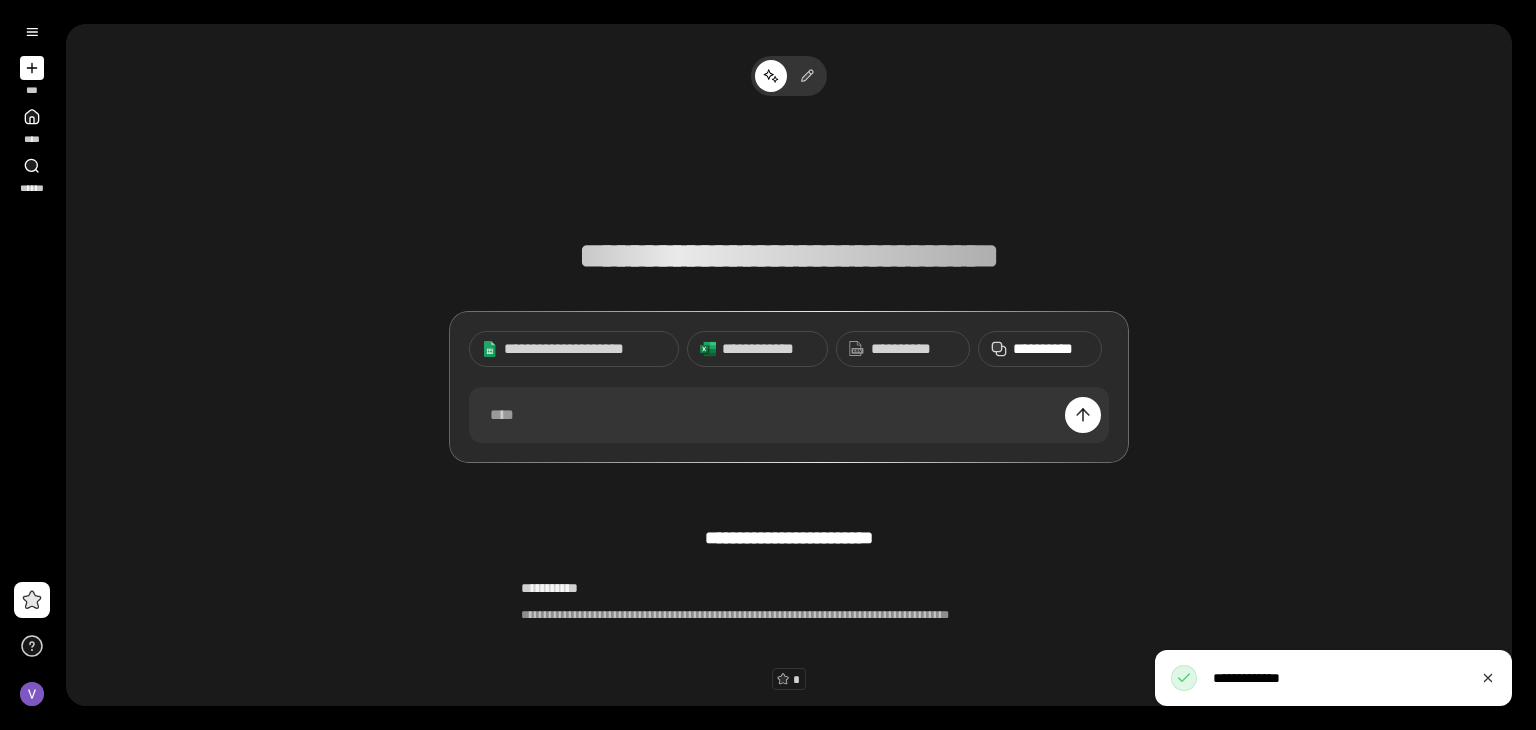 click on "**********" at bounding box center [789, 387] 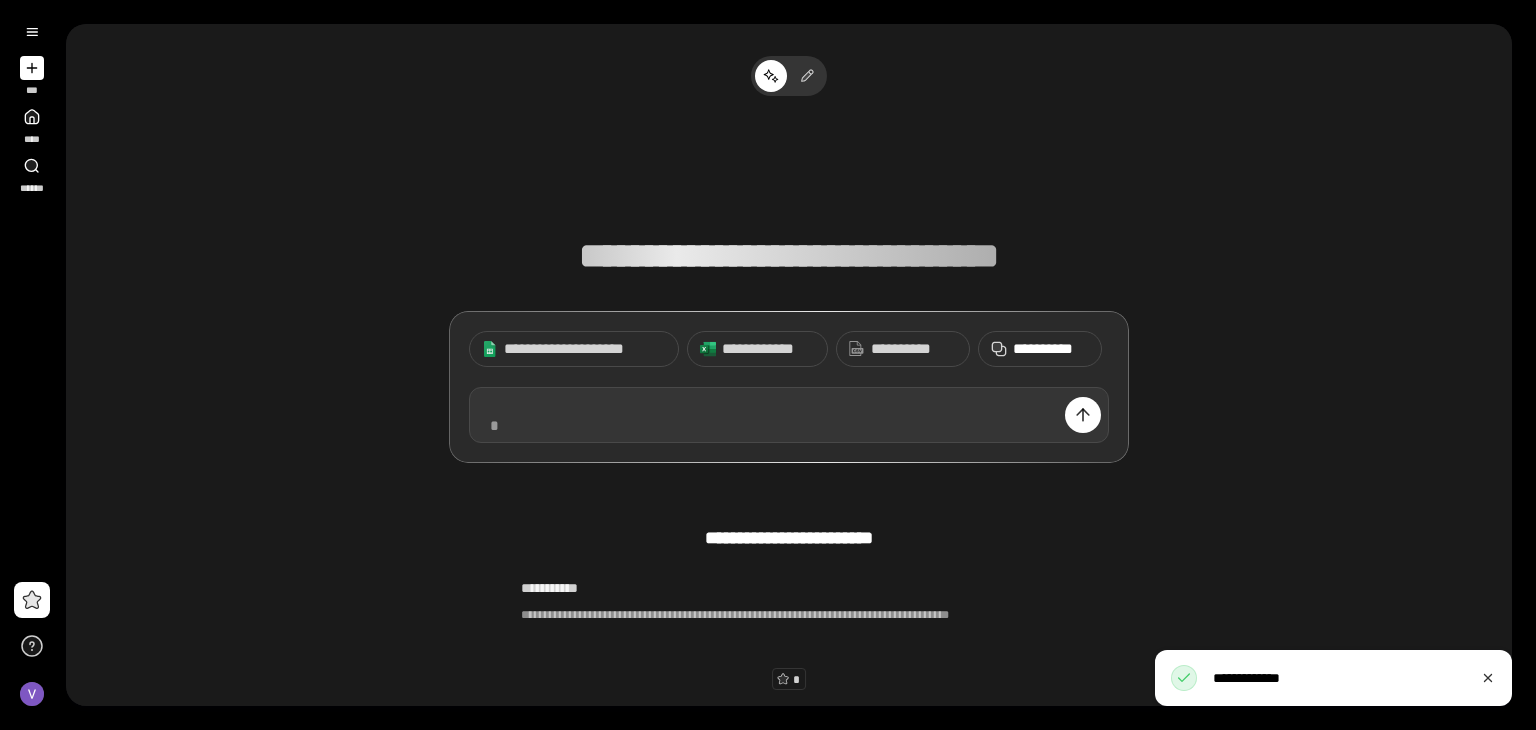 scroll, scrollTop: 15, scrollLeft: 0, axis: vertical 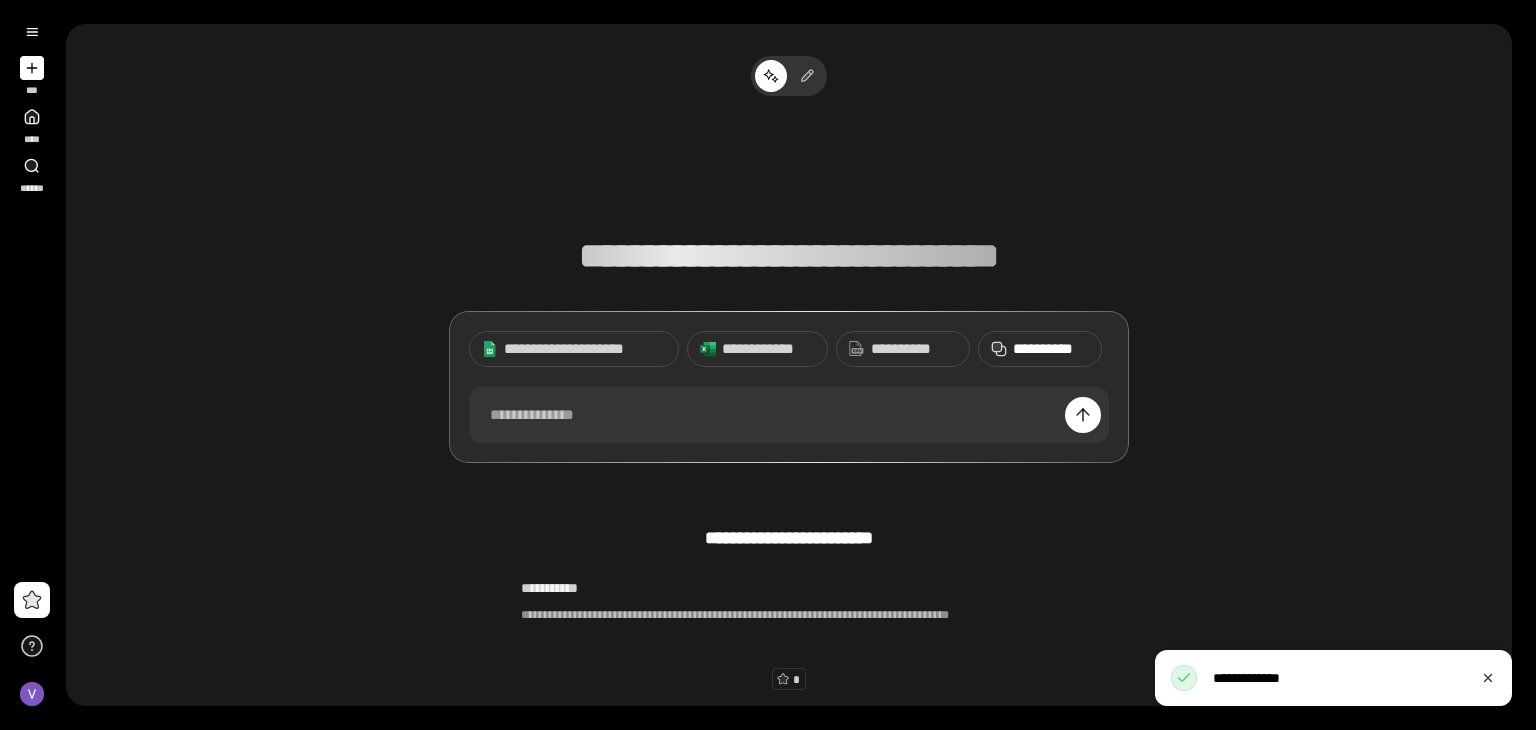 click on "**********" at bounding box center [1051, 349] 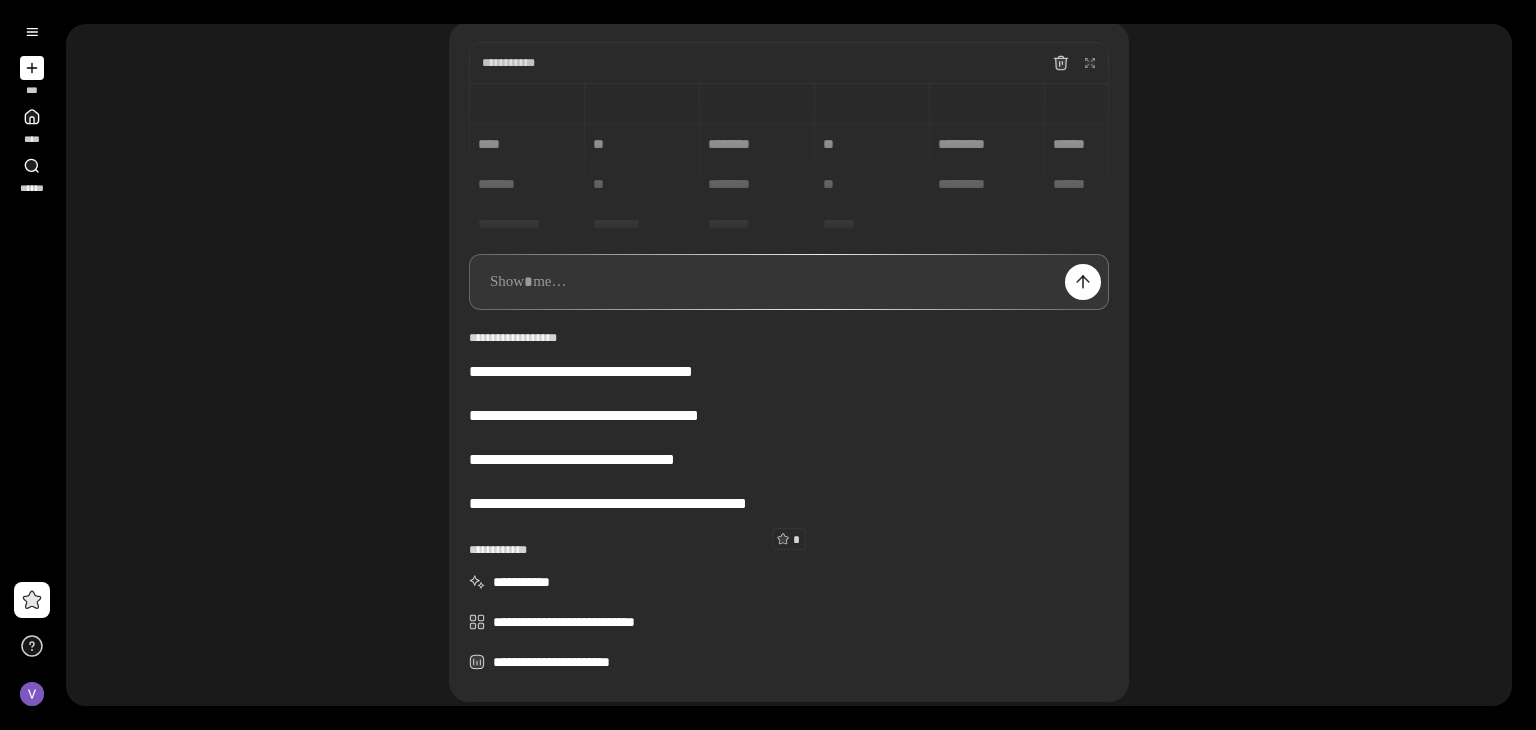 scroll, scrollTop: 0, scrollLeft: 0, axis: both 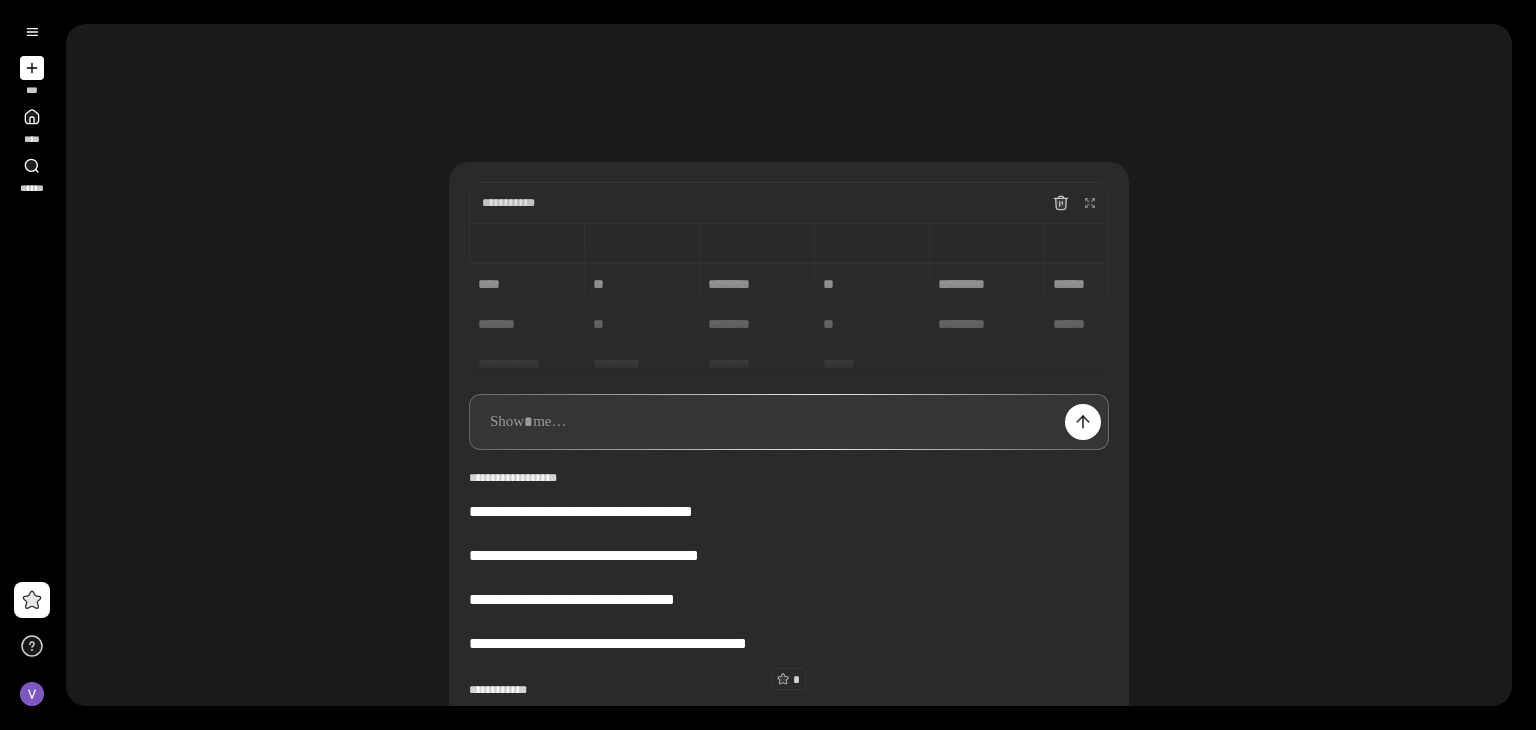 click on "**********" at bounding box center [789, 299] 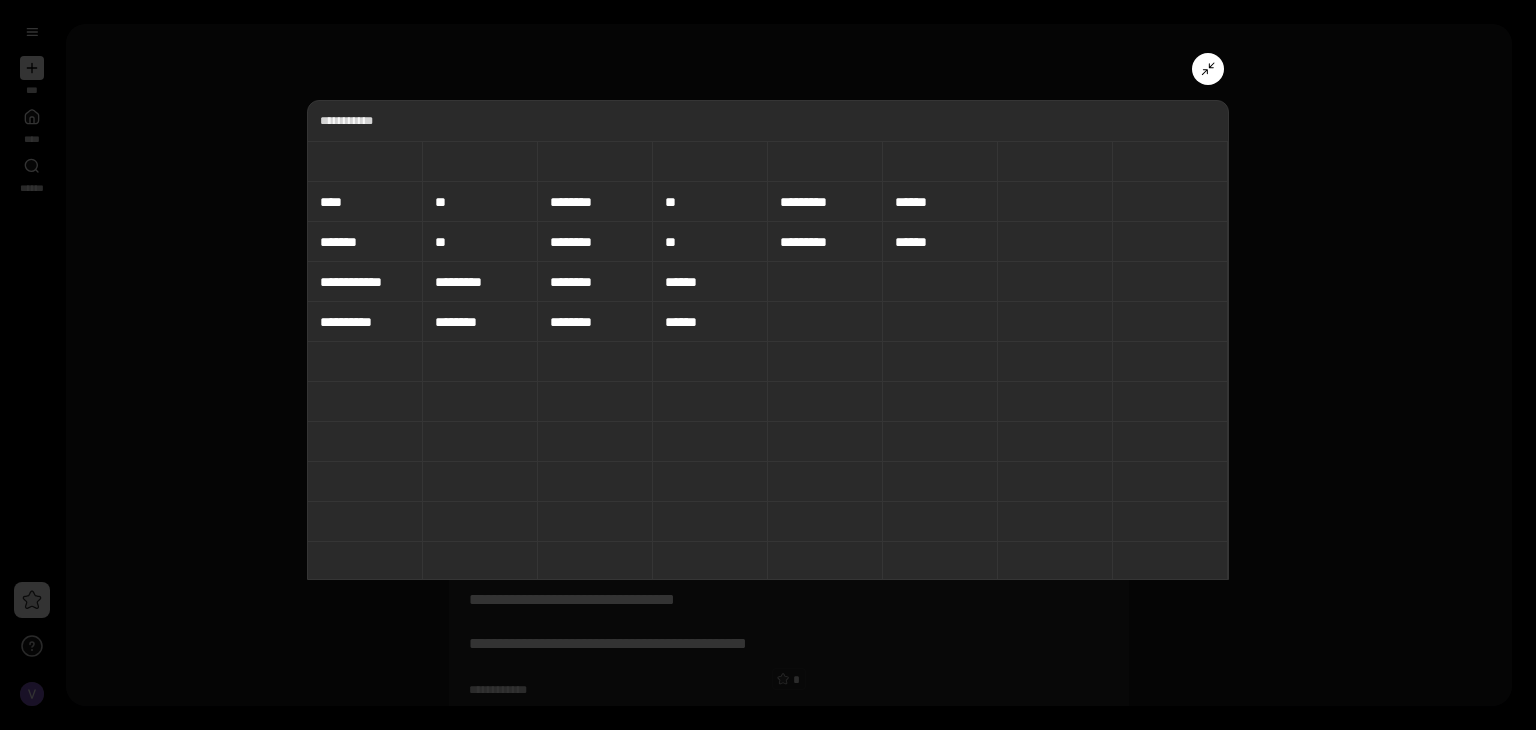 click at bounding box center [825, 322] 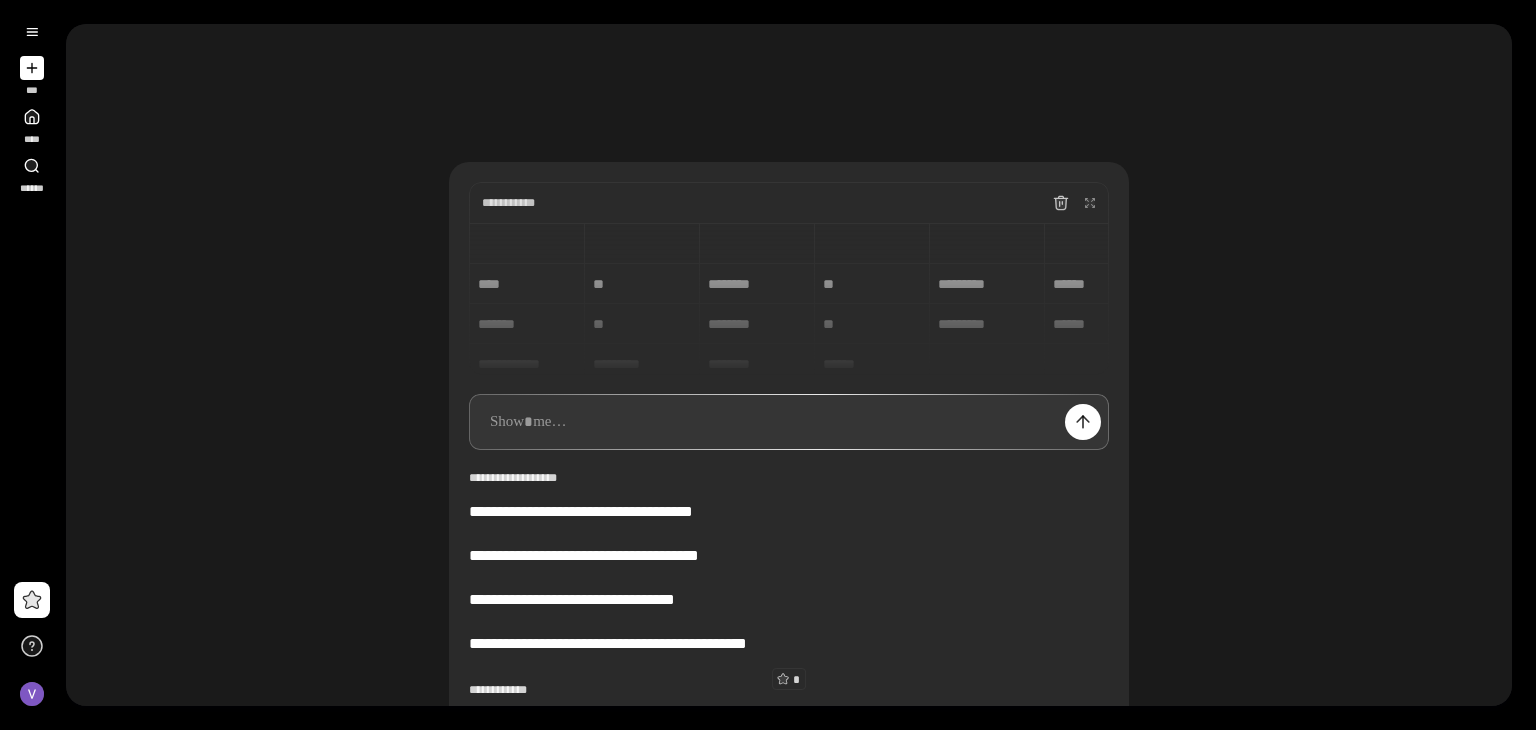 click 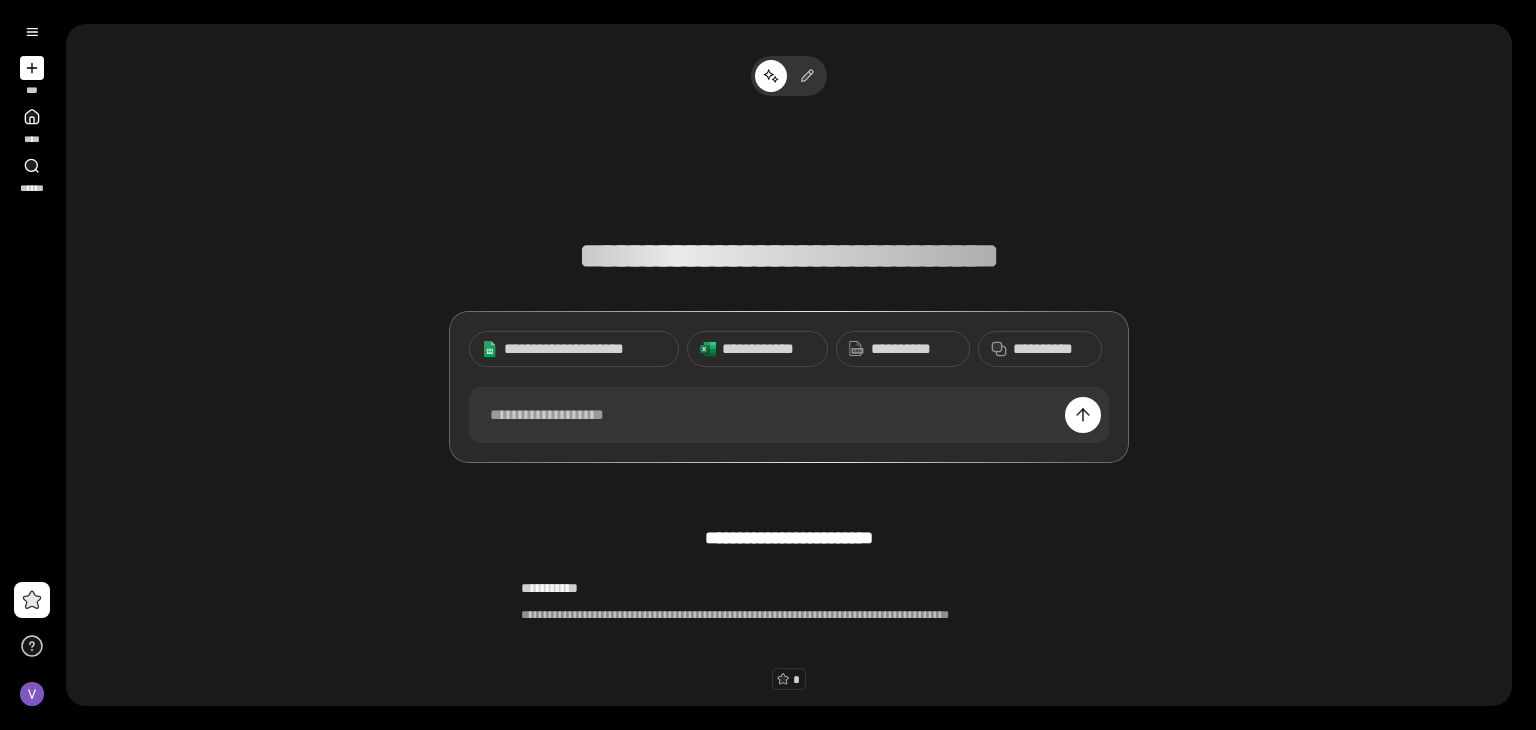 click on "**********" at bounding box center (789, 295) 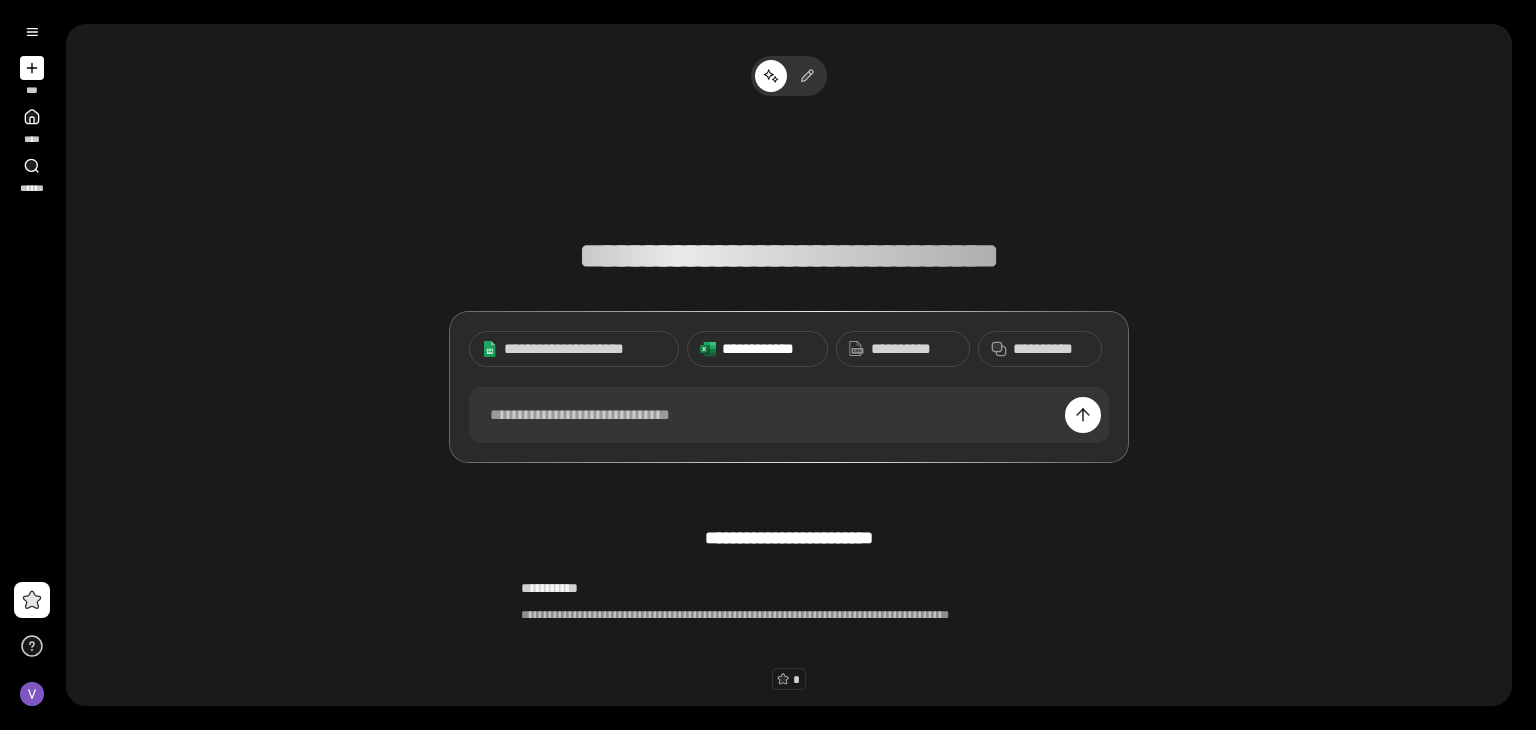 click on "**********" at bounding box center (768, 349) 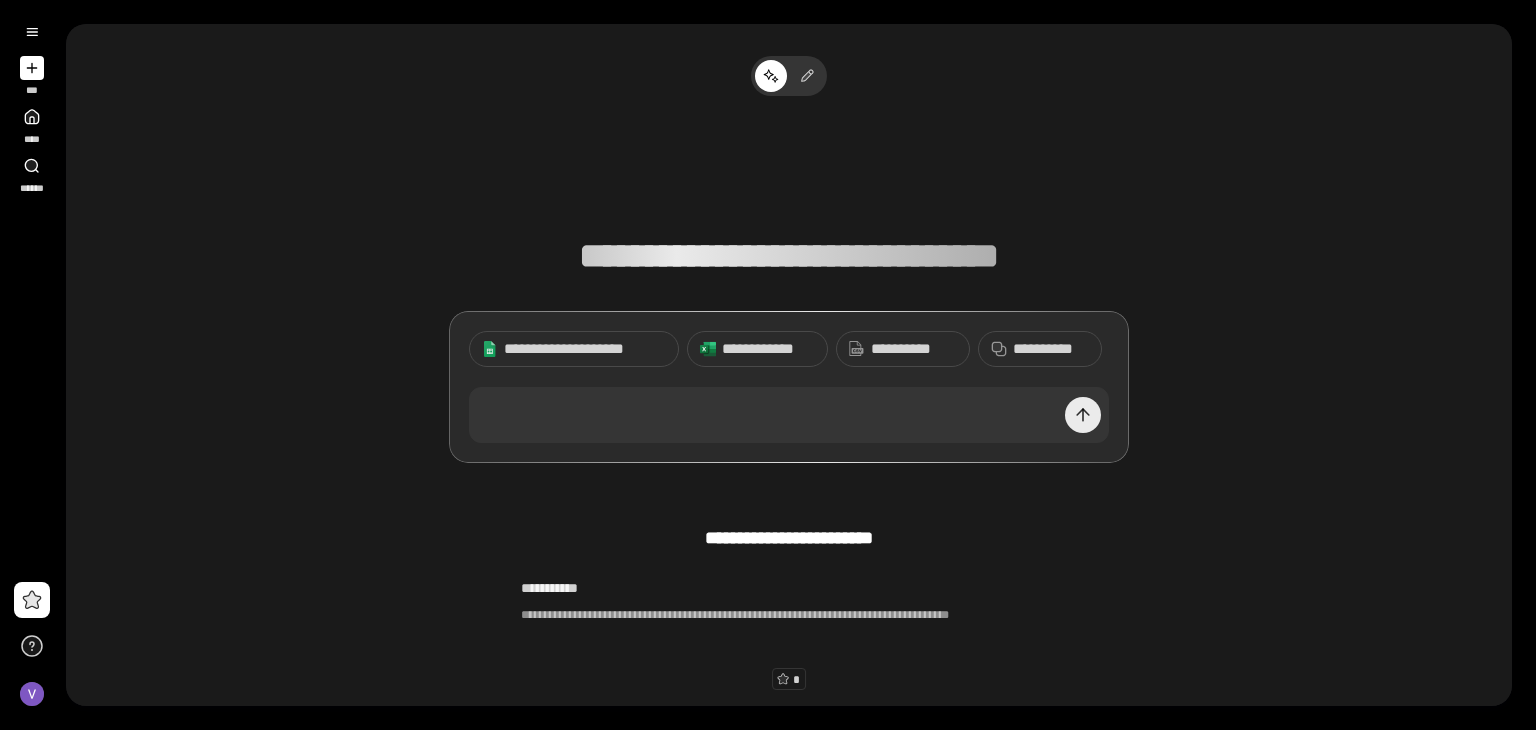 click at bounding box center (1083, 415) 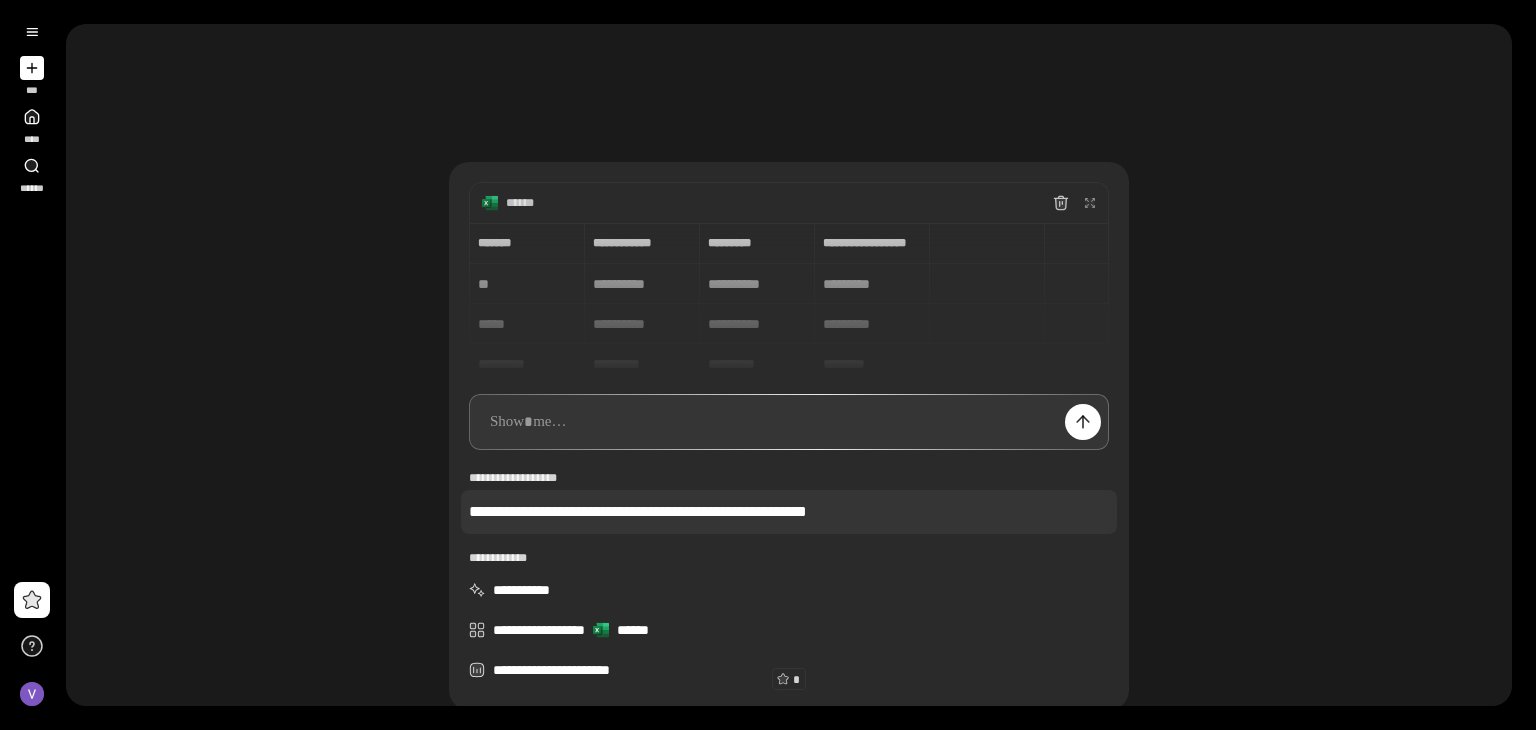 click on "**********" at bounding box center [789, 512] 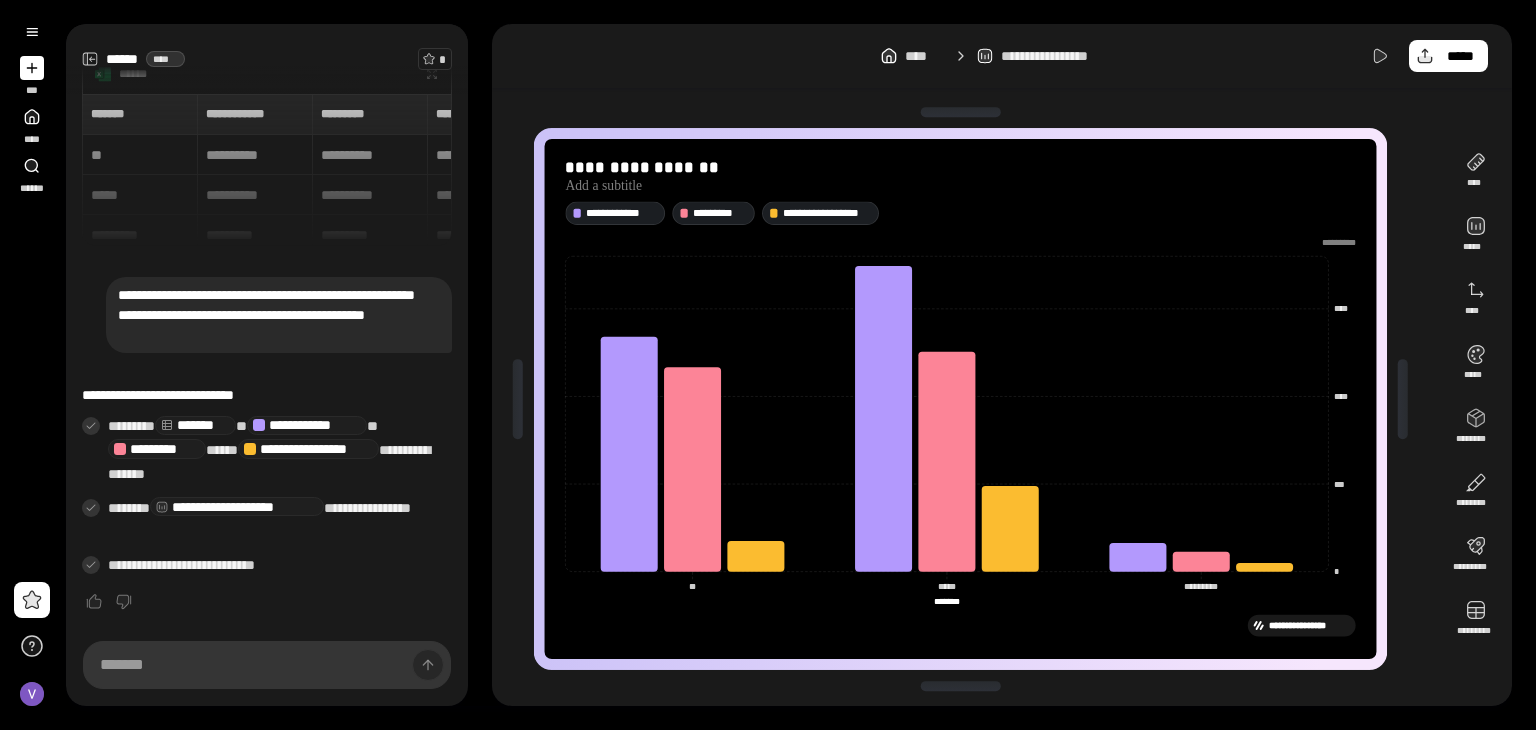 scroll, scrollTop: 0, scrollLeft: 0, axis: both 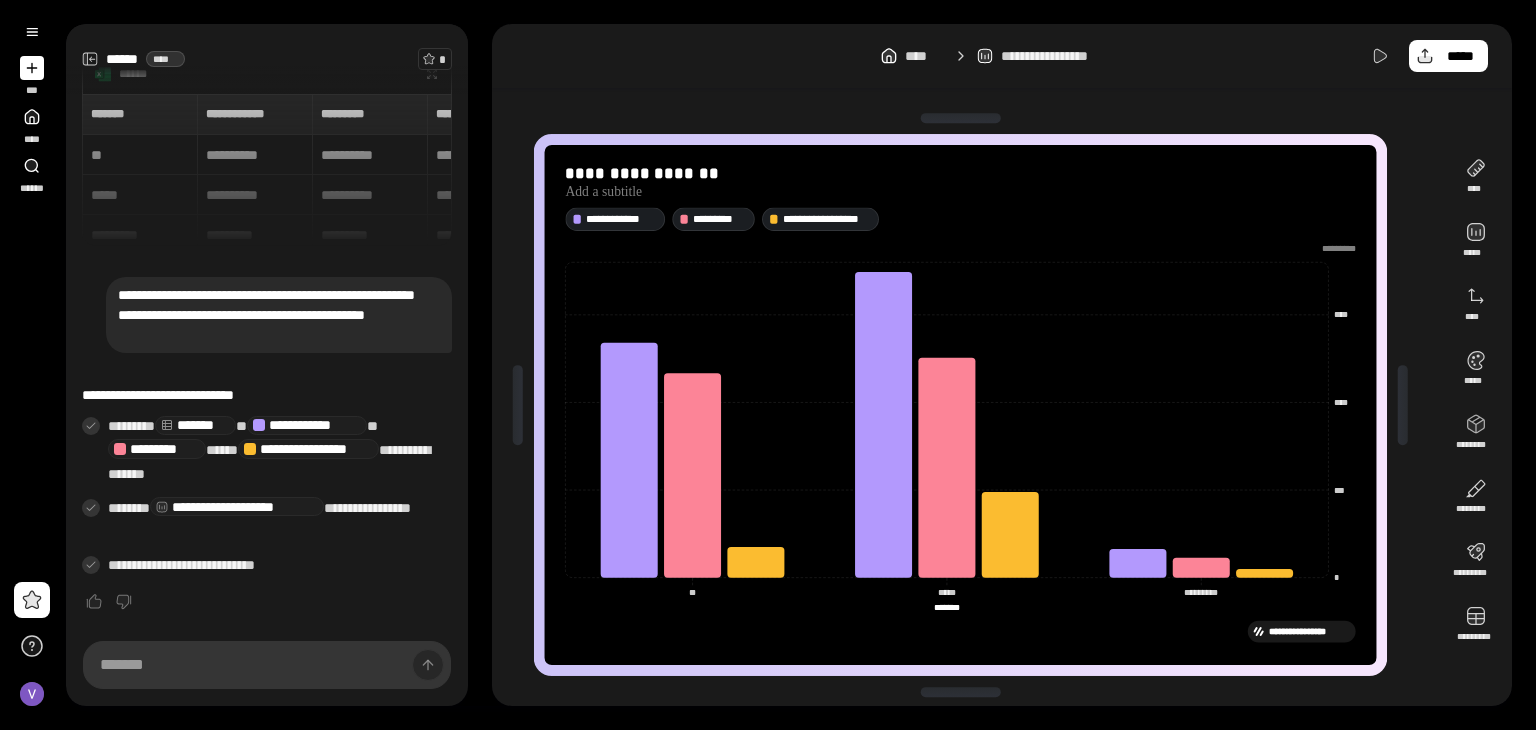click 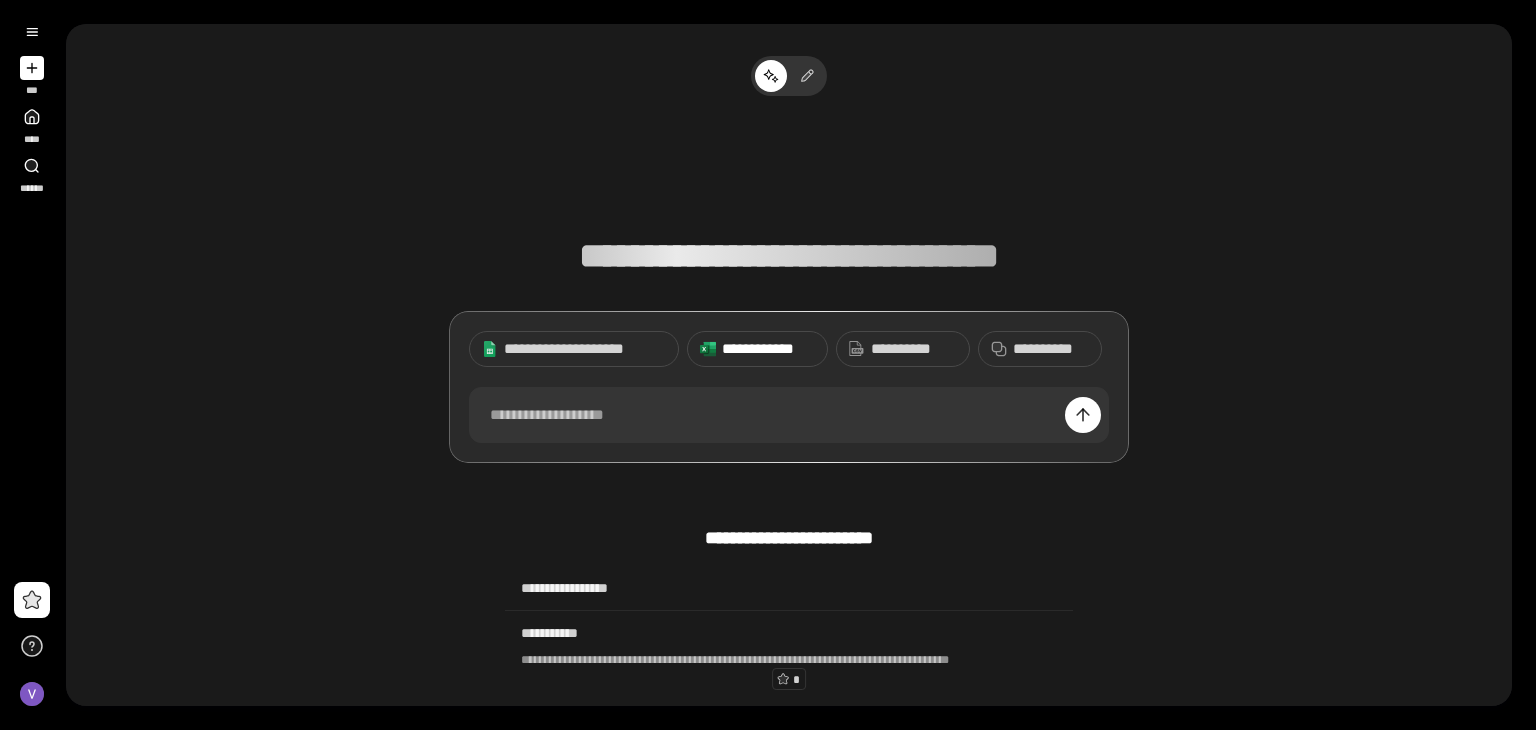 click on "**********" at bounding box center (757, 349) 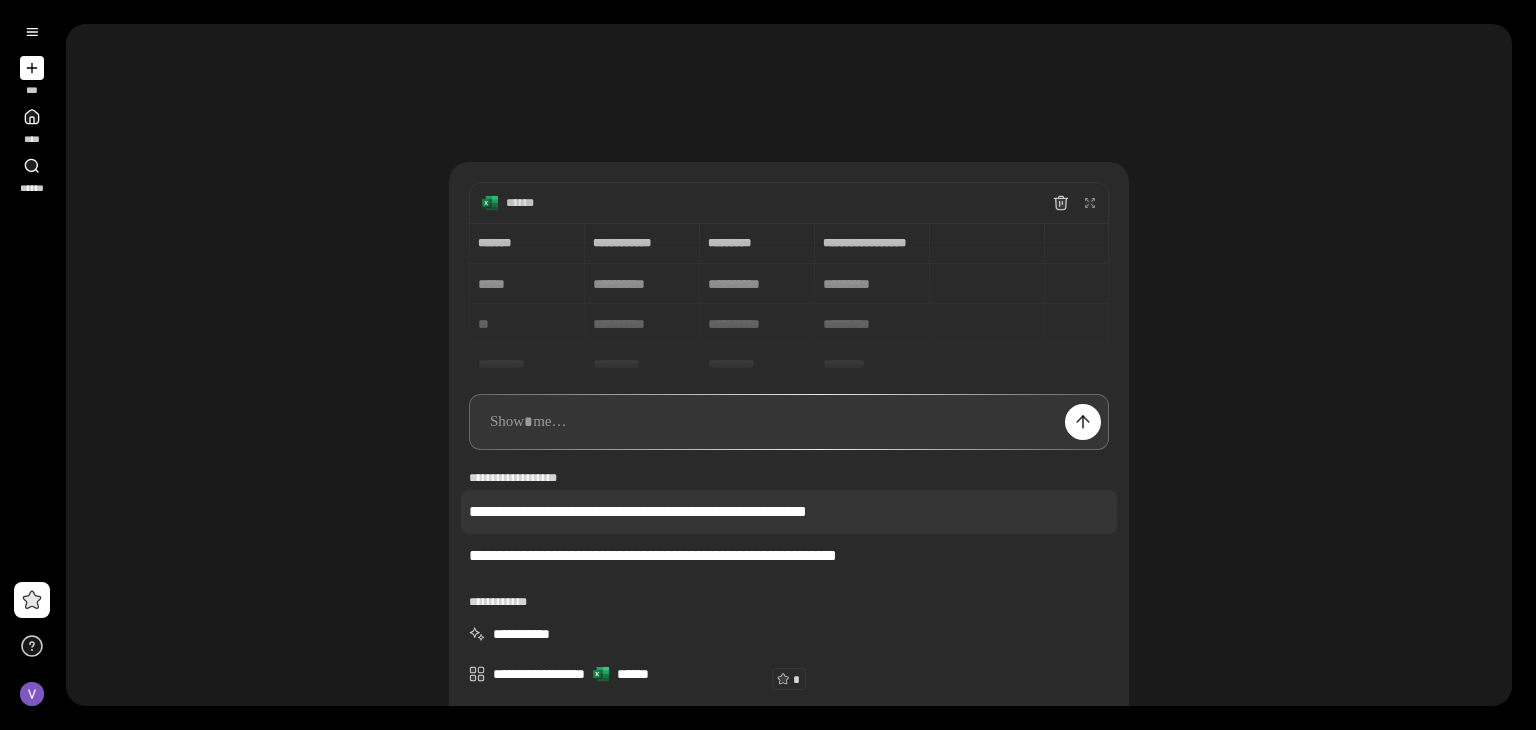 click on "**********" at bounding box center (789, 512) 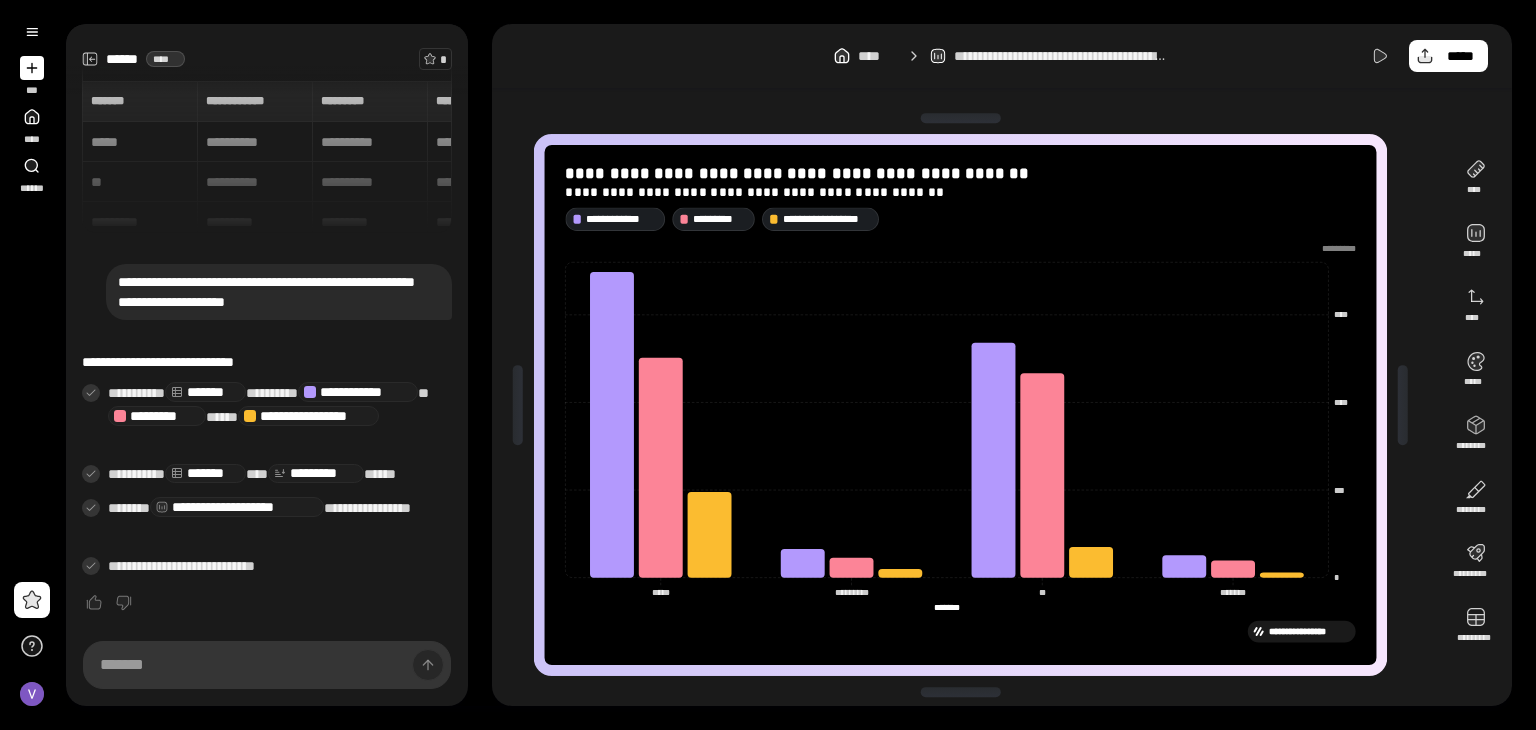 click on "**********" at bounding box center (280, 475) 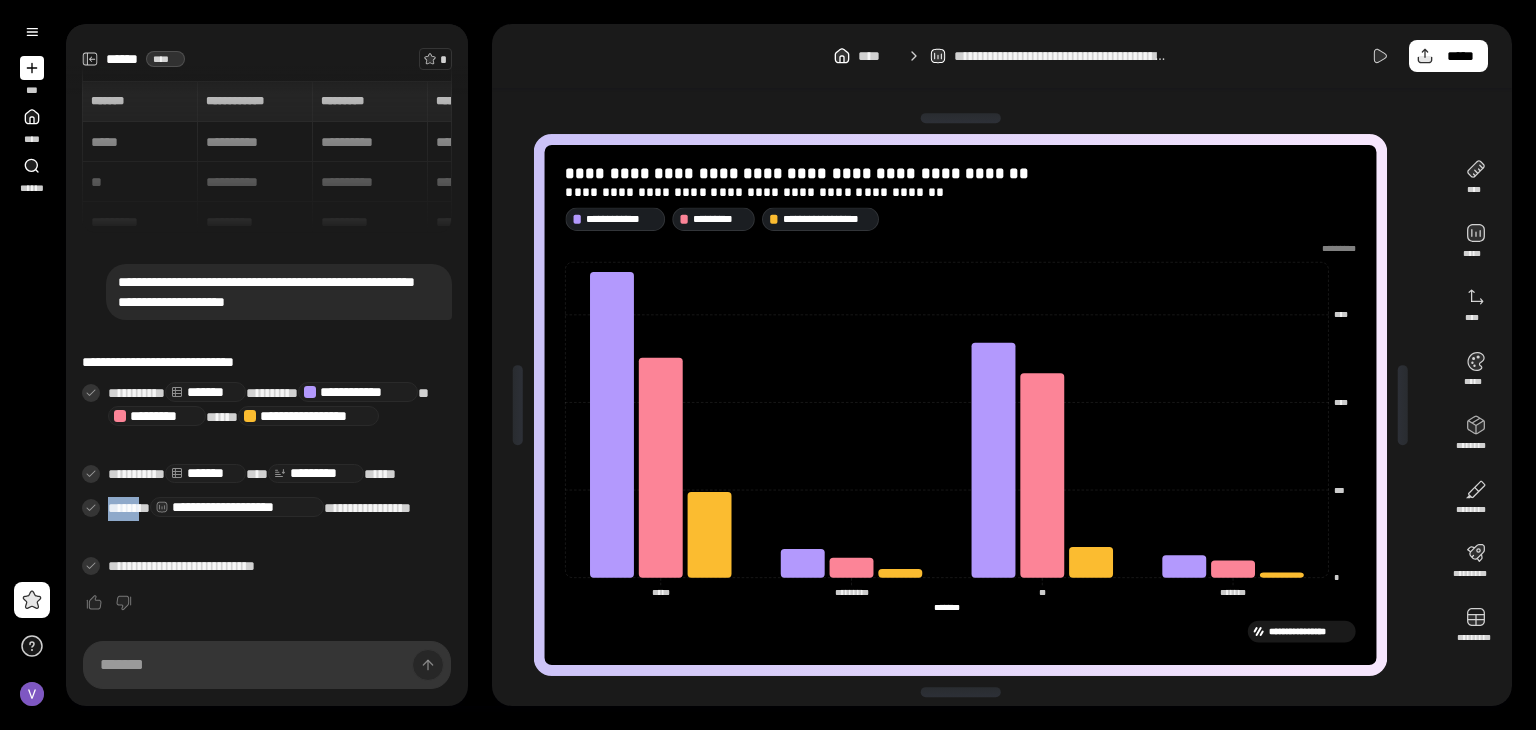 click on "**********" at bounding box center [280, 521] 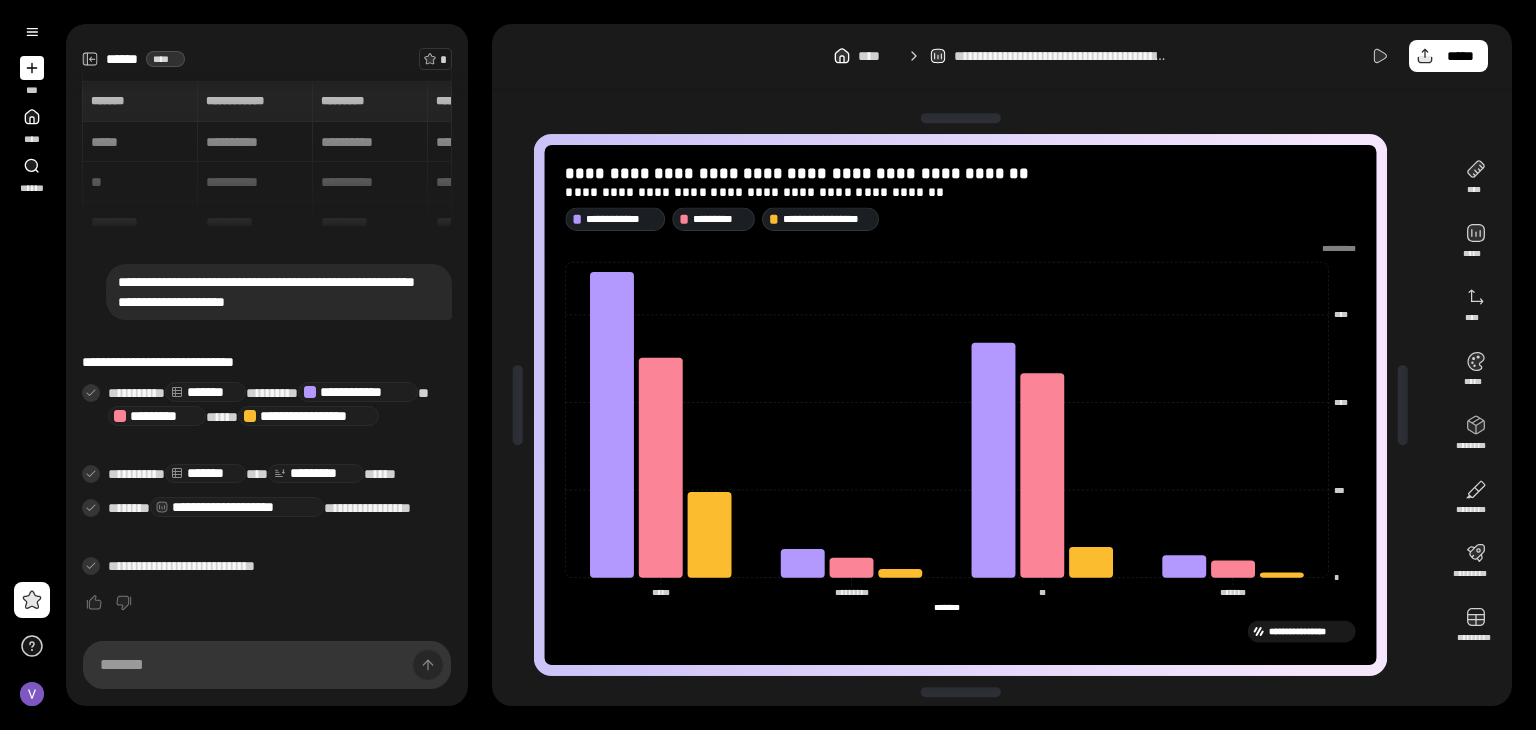 click on "*******" at bounding box center (205, 474) 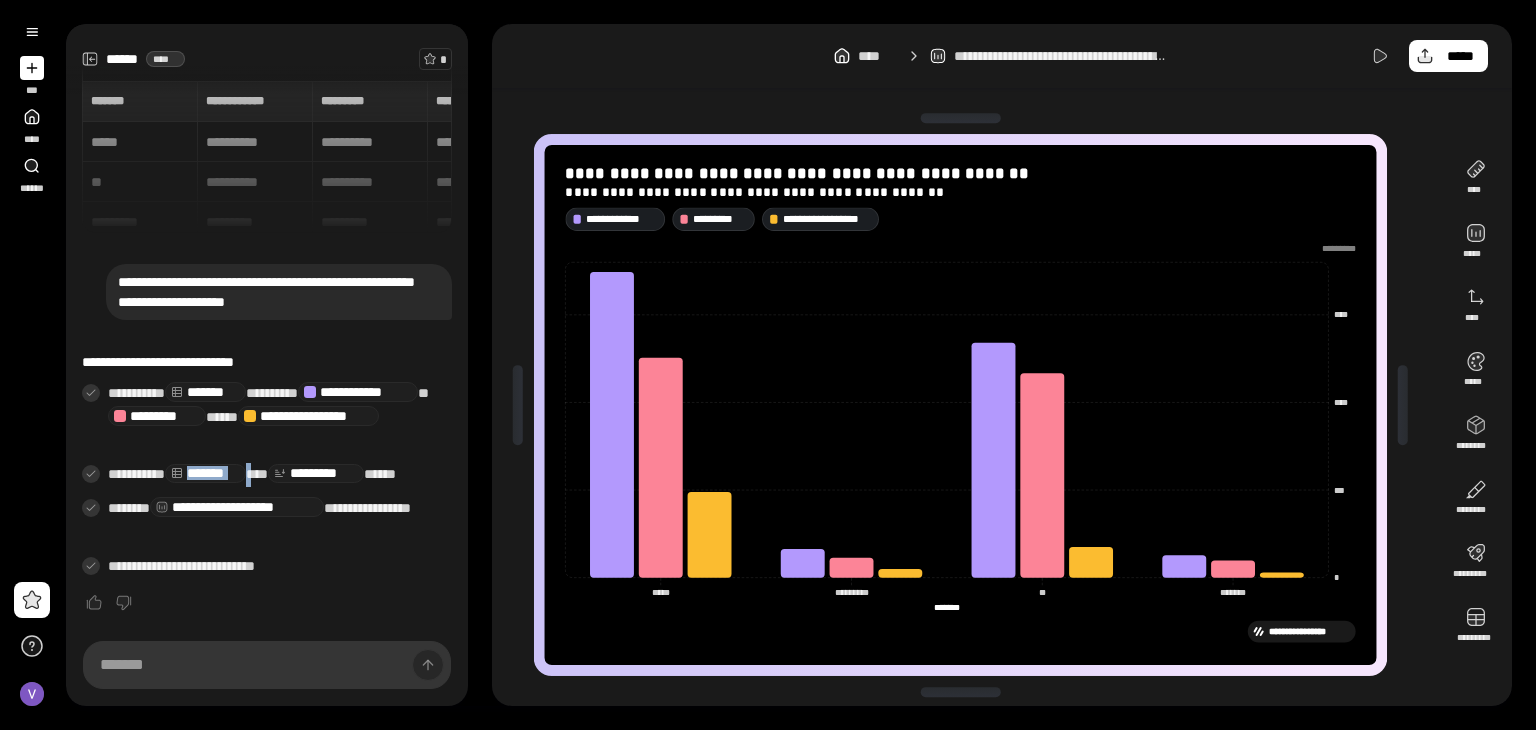click on "*******" at bounding box center (205, 474) 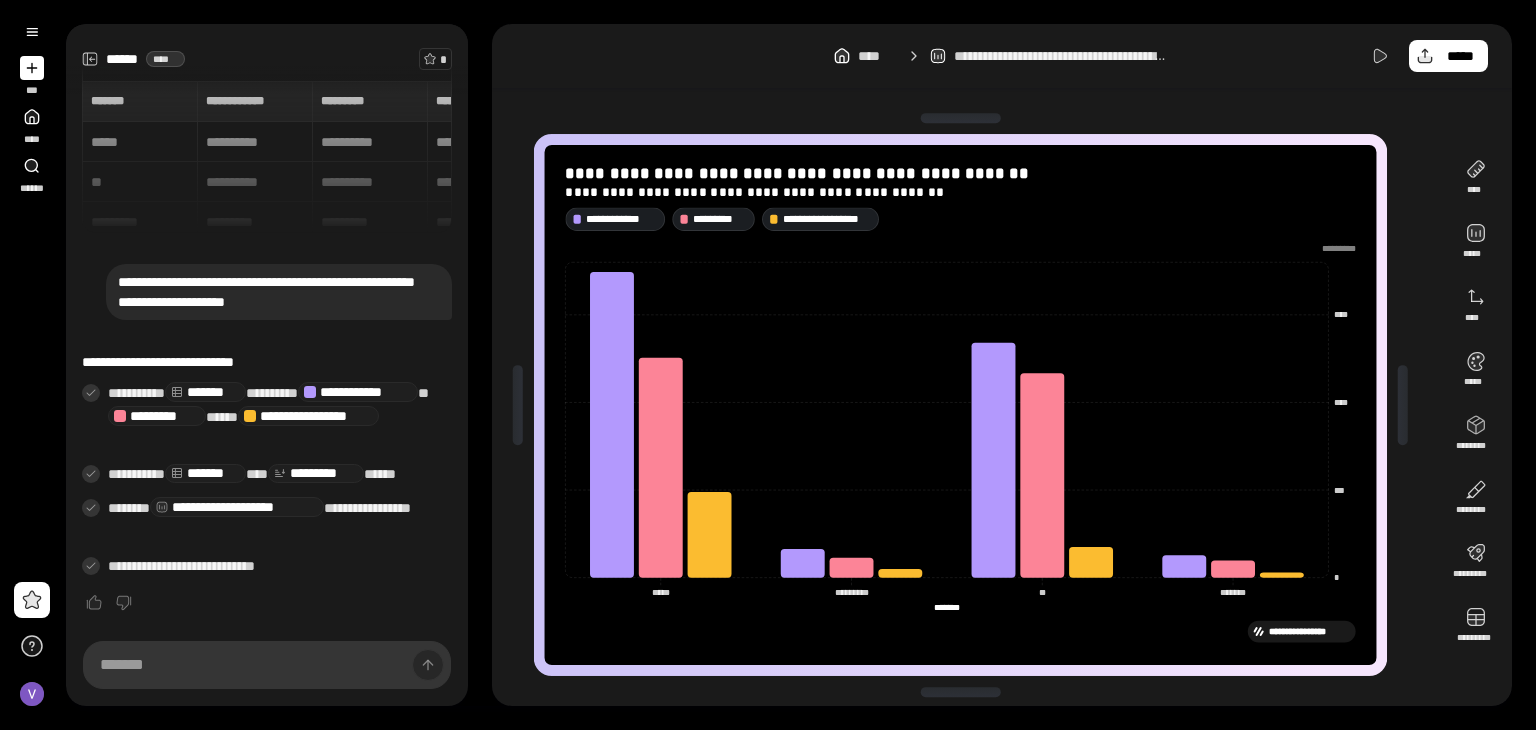 click on "**********" at bounding box center (280, 475) 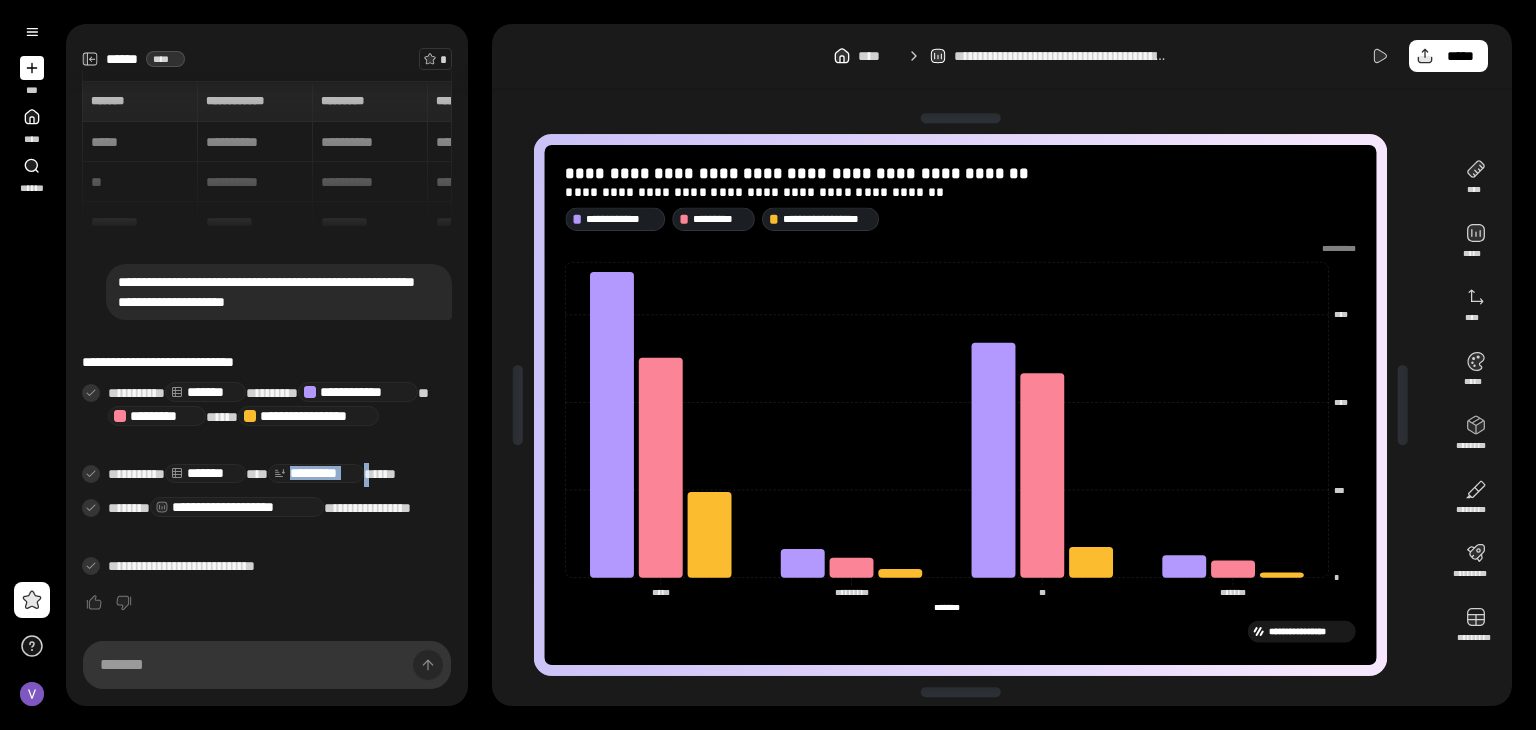 click 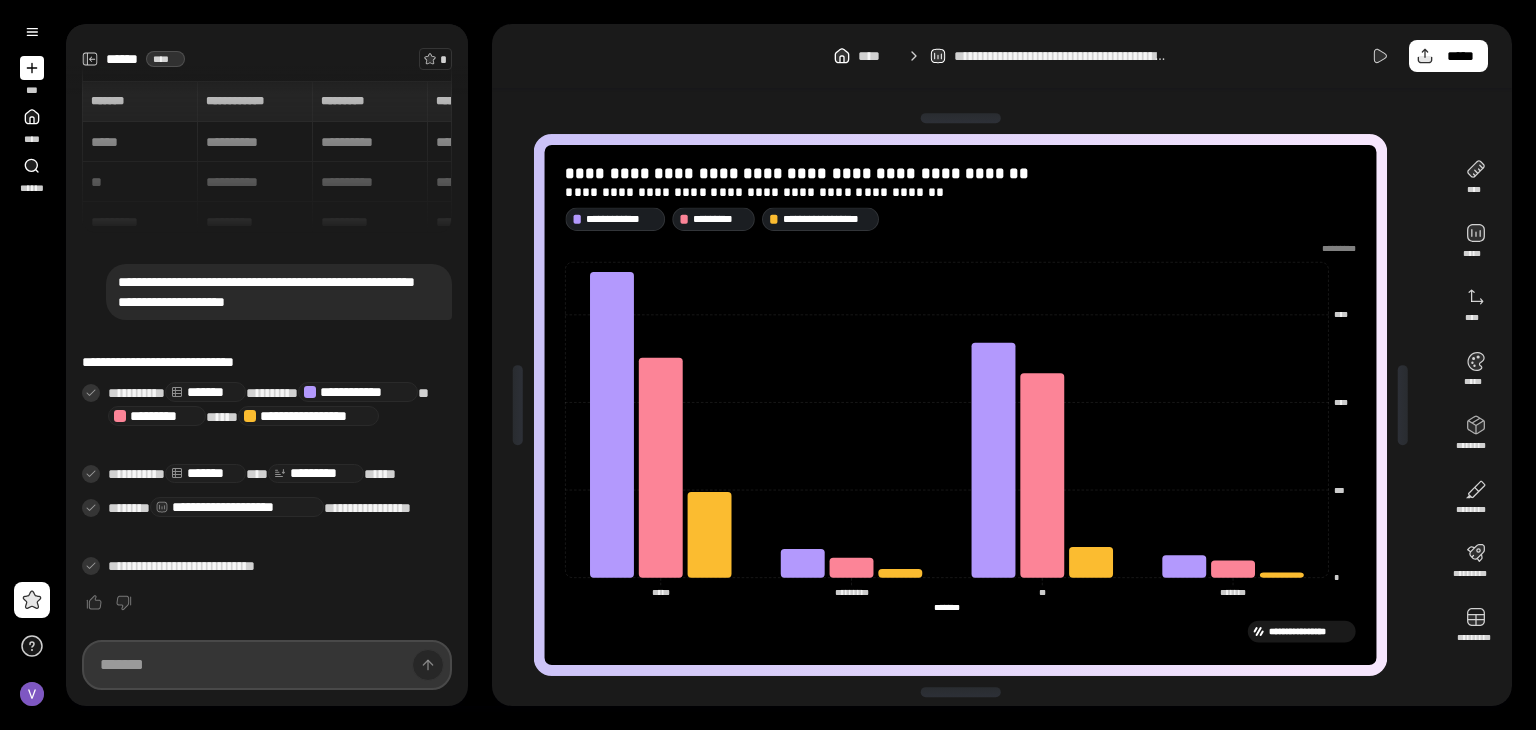 click at bounding box center [267, 665] 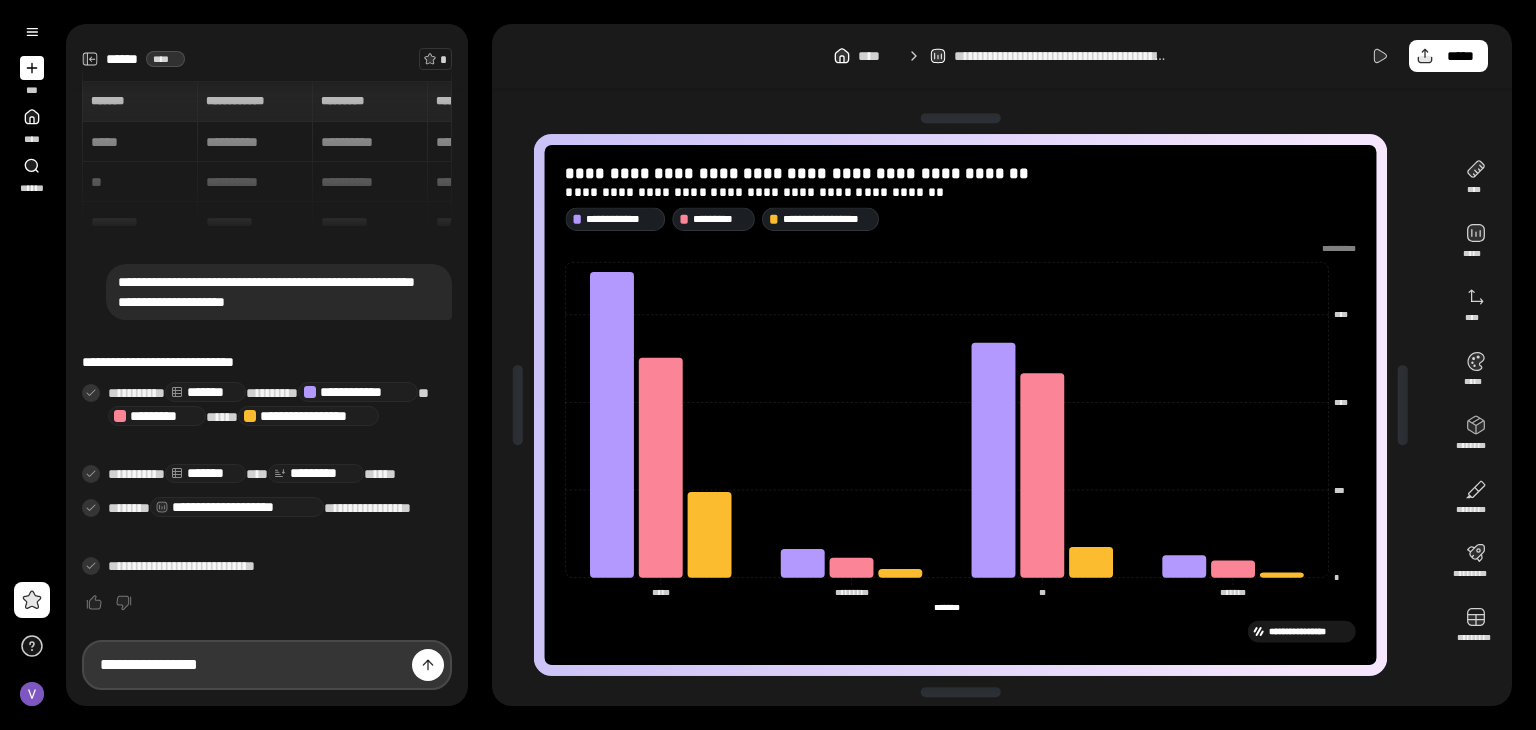 type on "**********" 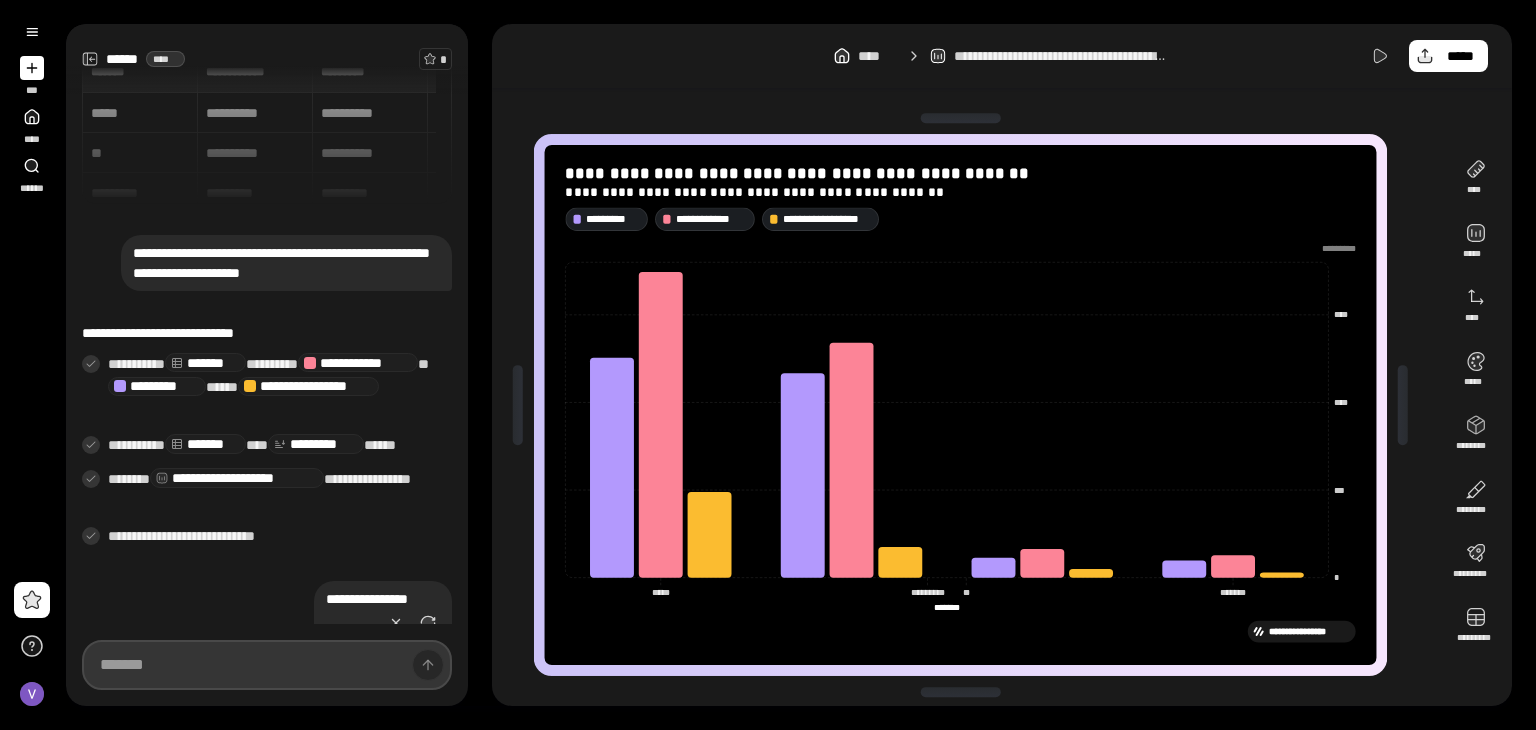 scroll, scrollTop: 172, scrollLeft: 0, axis: vertical 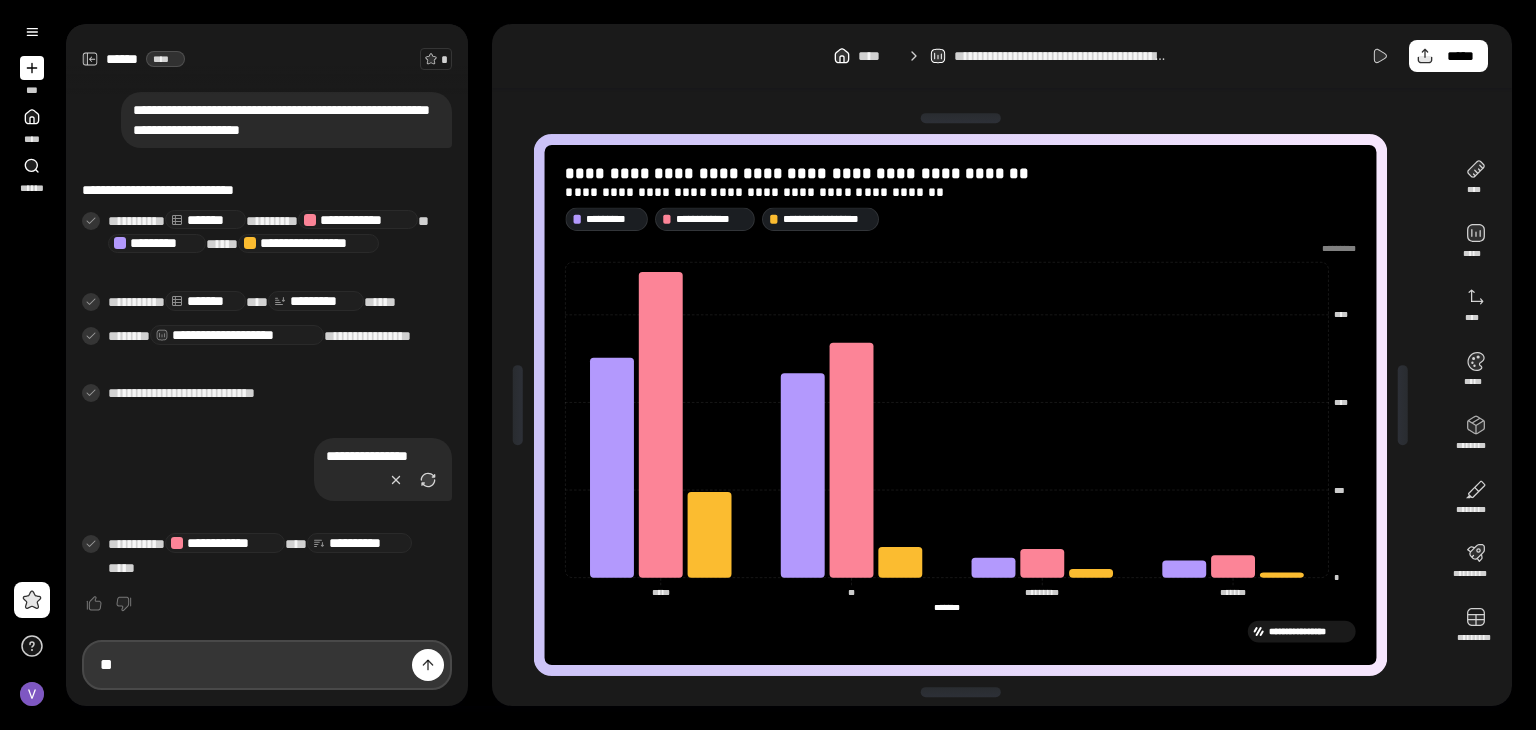 type on "*" 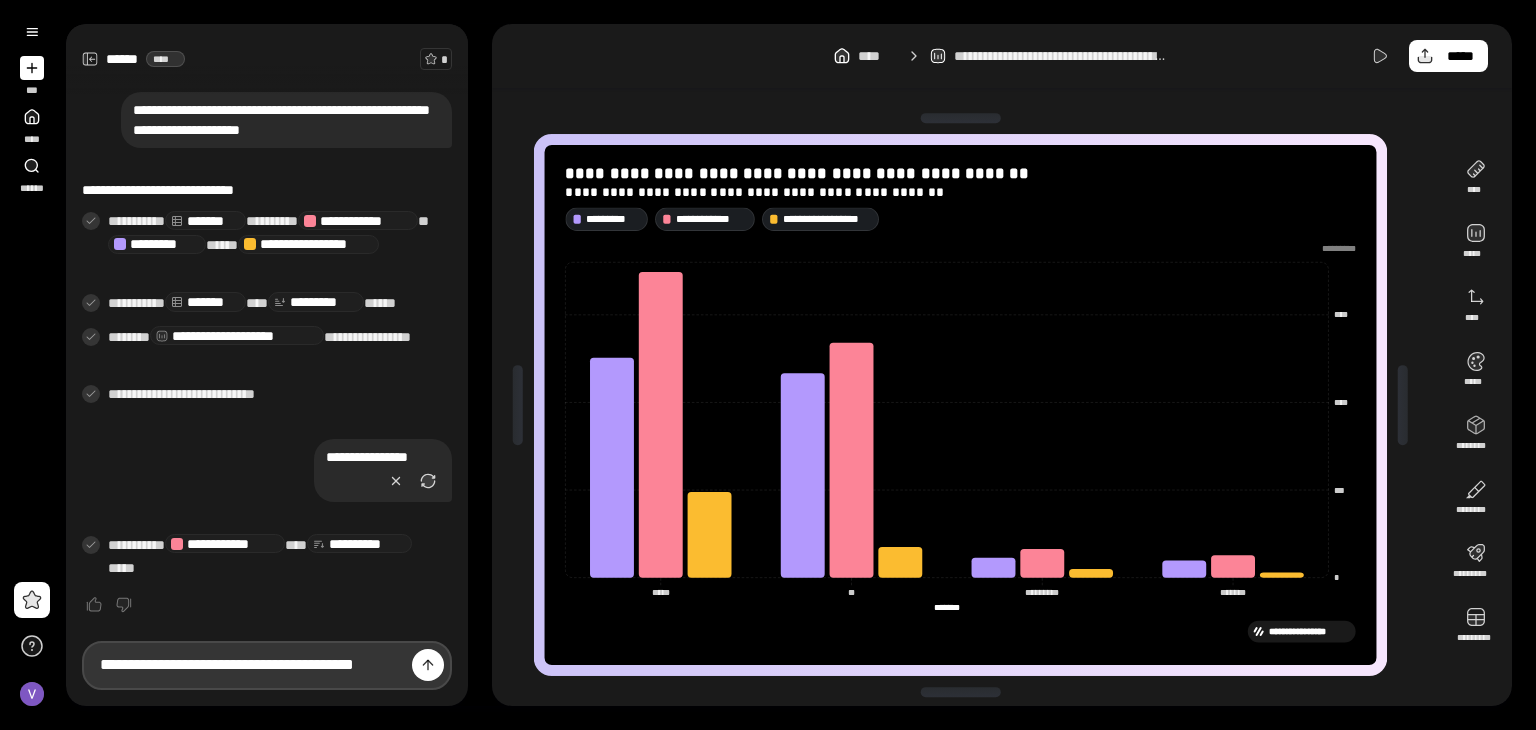 scroll, scrollTop: 0, scrollLeft: 19, axis: horizontal 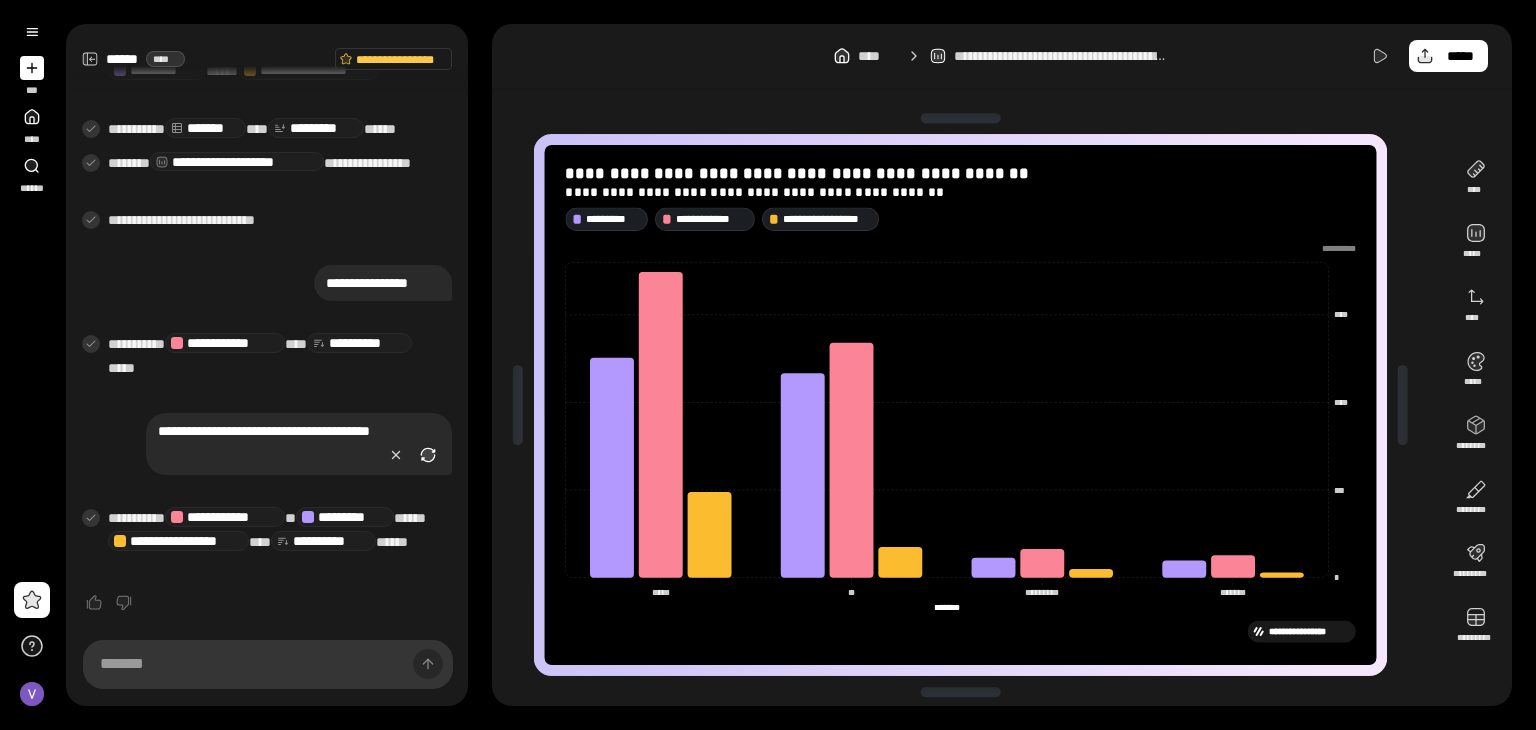 click at bounding box center [428, 455] 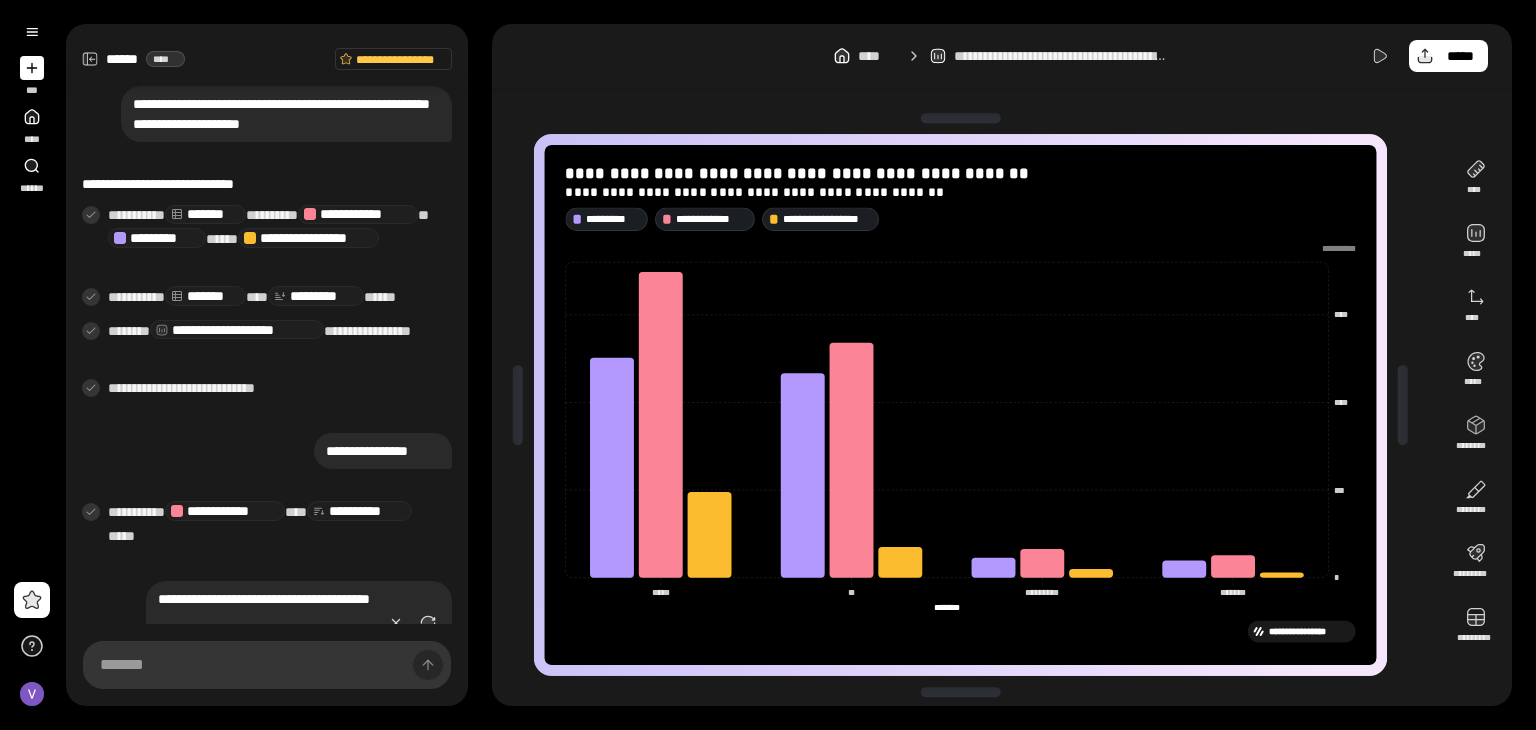 scroll, scrollTop: 204, scrollLeft: 0, axis: vertical 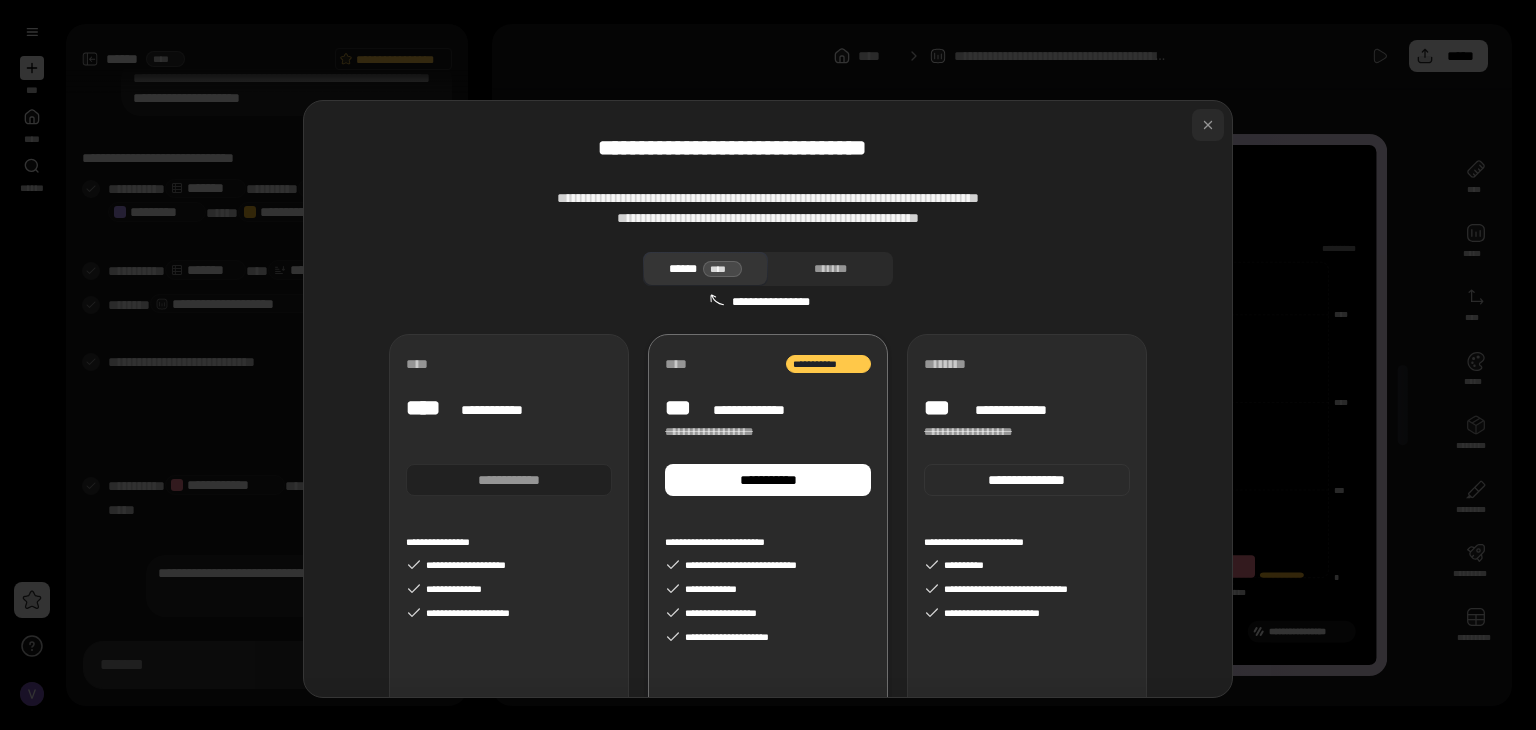 click at bounding box center (1208, 125) 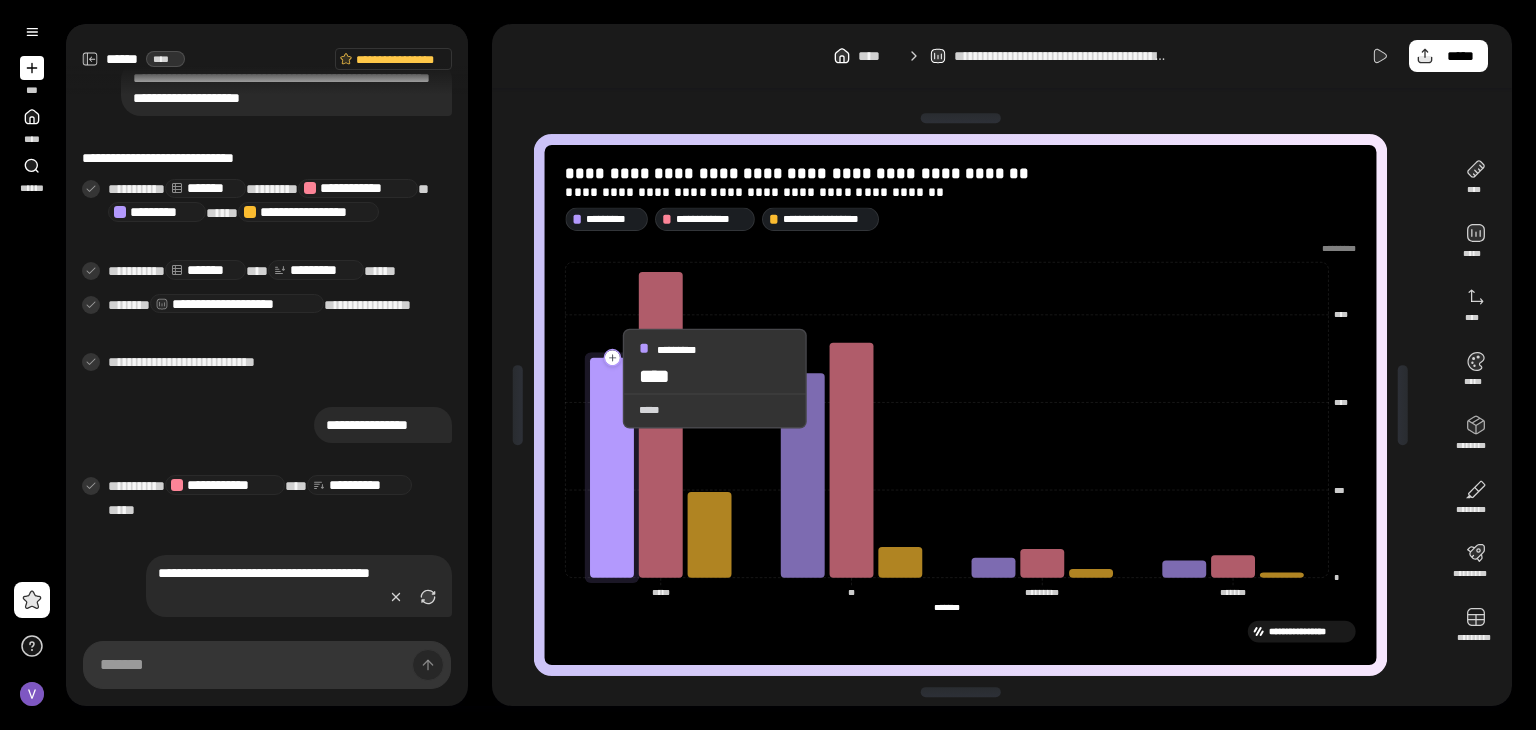 drag, startPoint x: 660, startPoint y: 369, endPoint x: 602, endPoint y: 378, distance: 58.694122 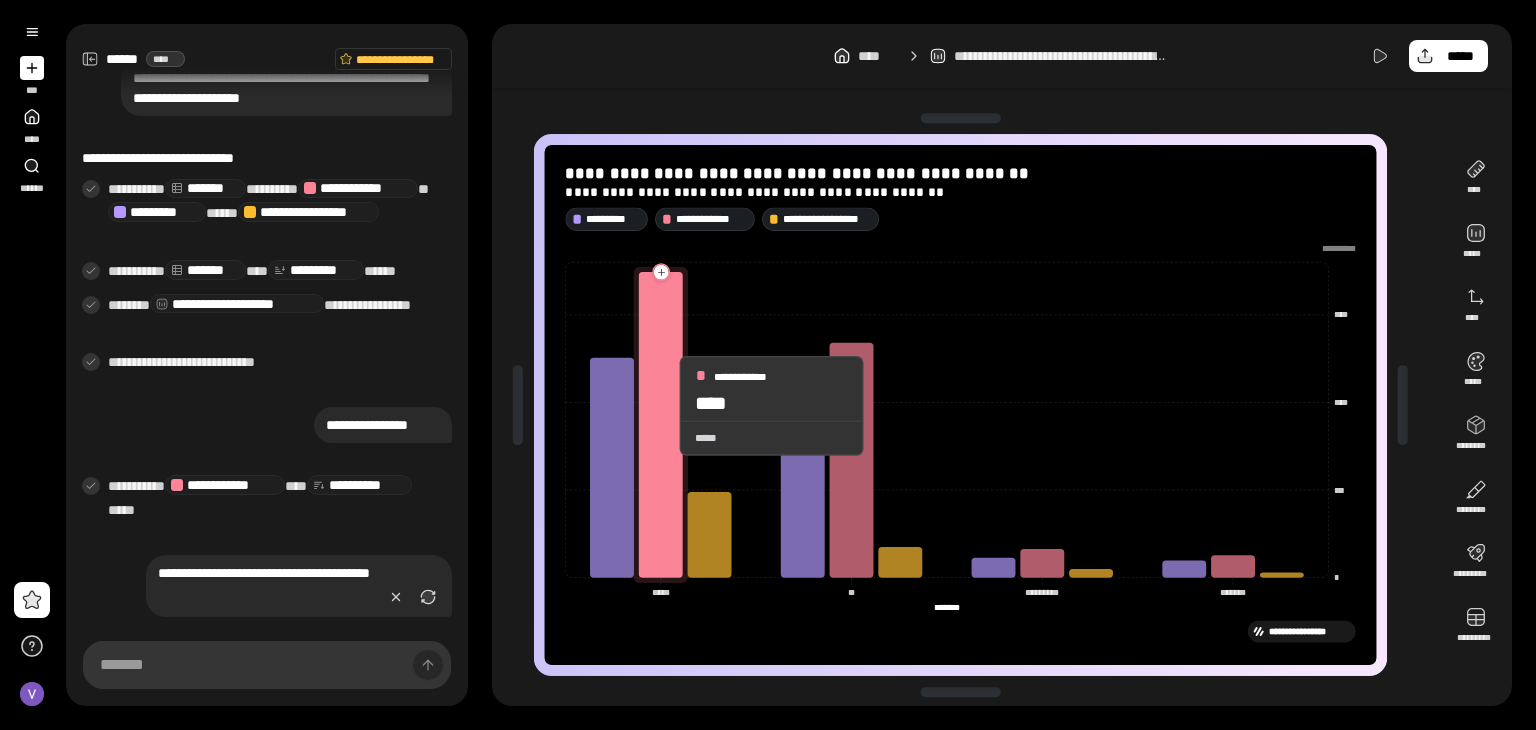 drag, startPoint x: 602, startPoint y: 409, endPoint x: 659, endPoint y: 405, distance: 57.14018 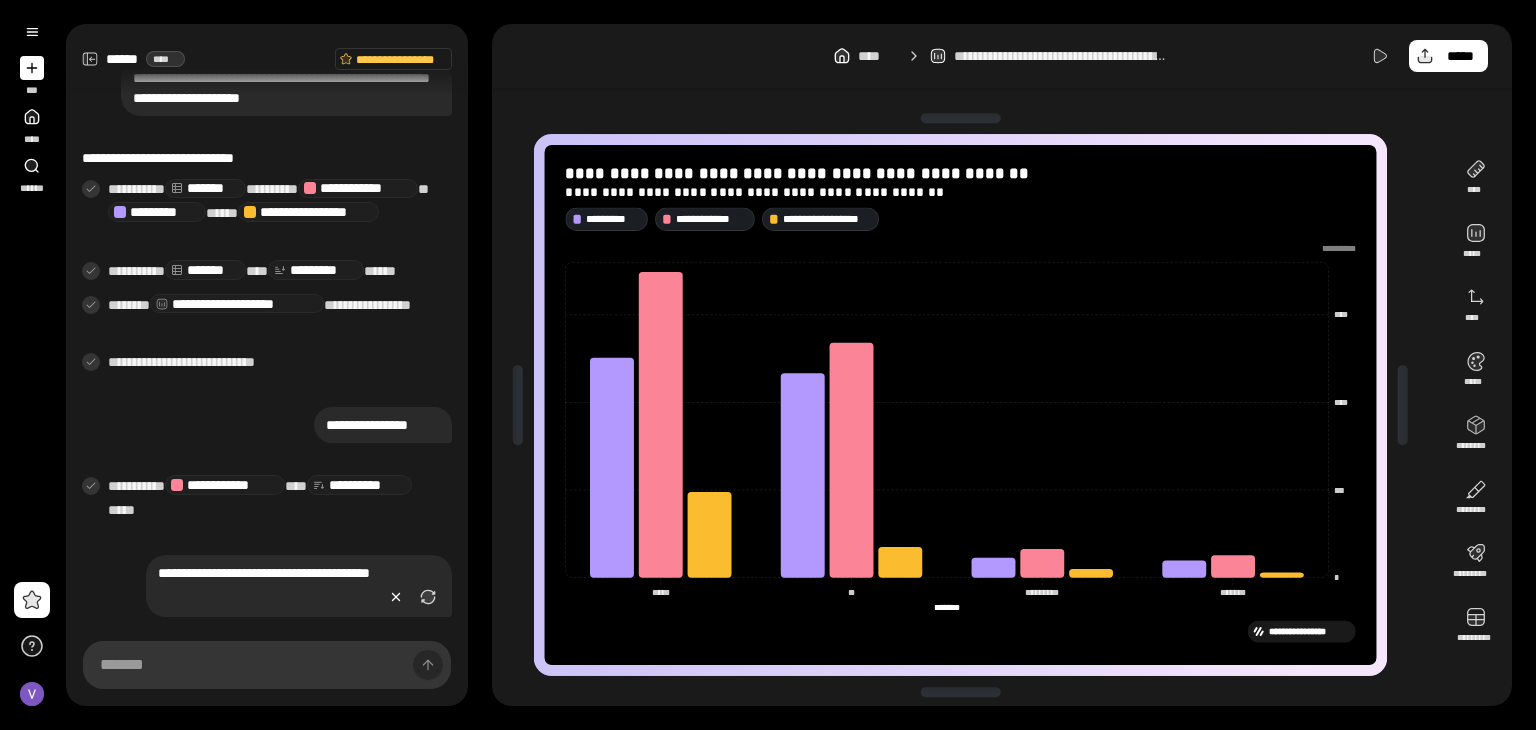 click at bounding box center [396, 597] 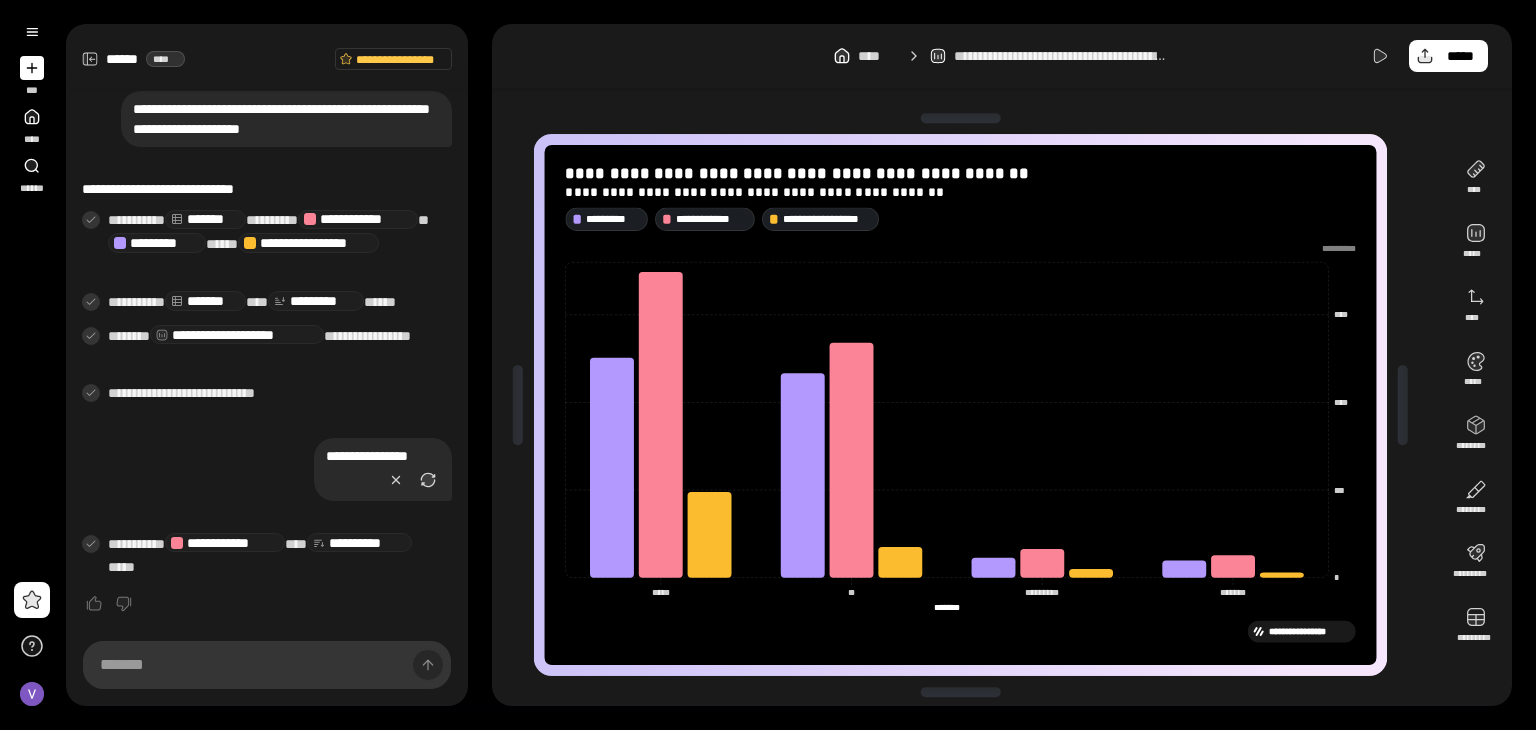 scroll, scrollTop: 0, scrollLeft: 0, axis: both 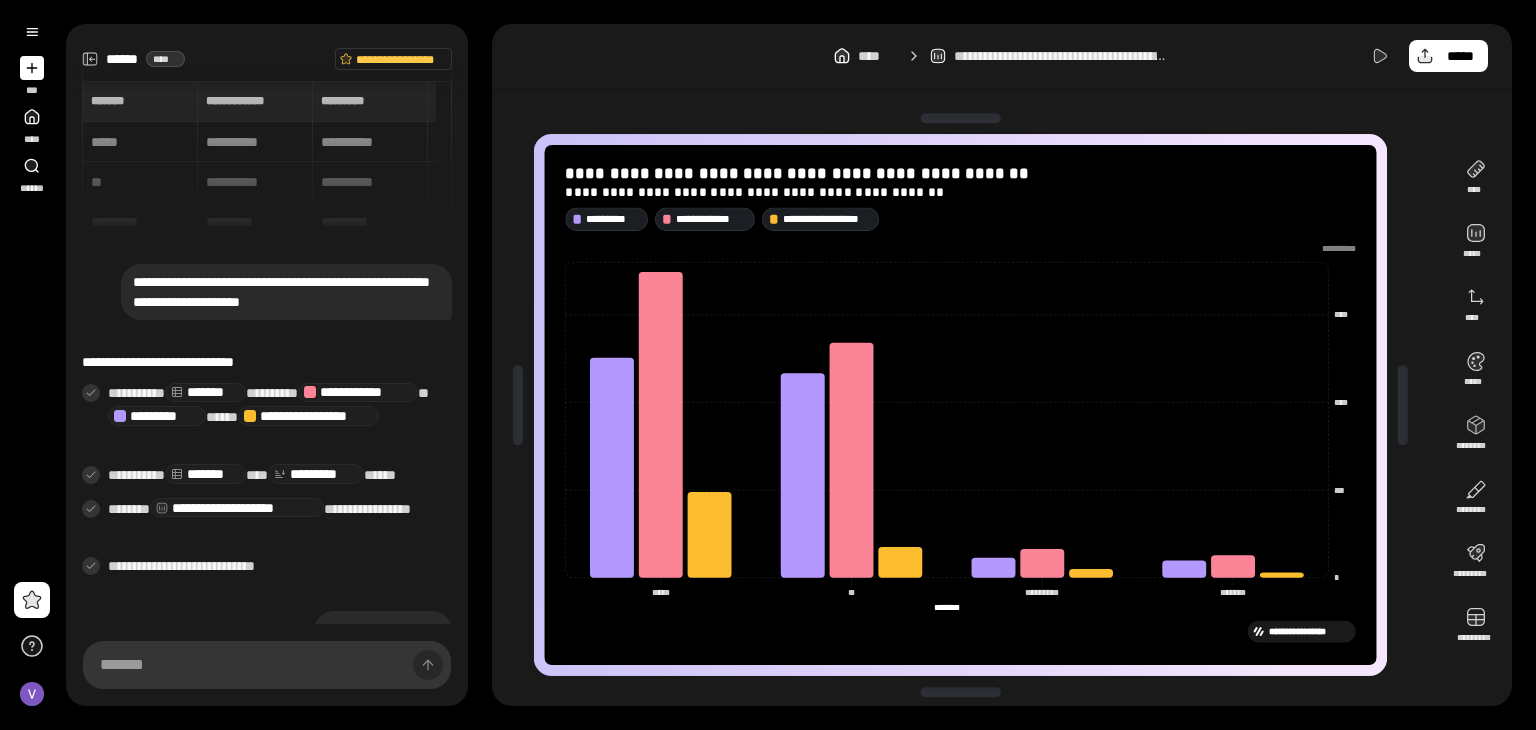 click on "**********" at bounding box center (267, 328) 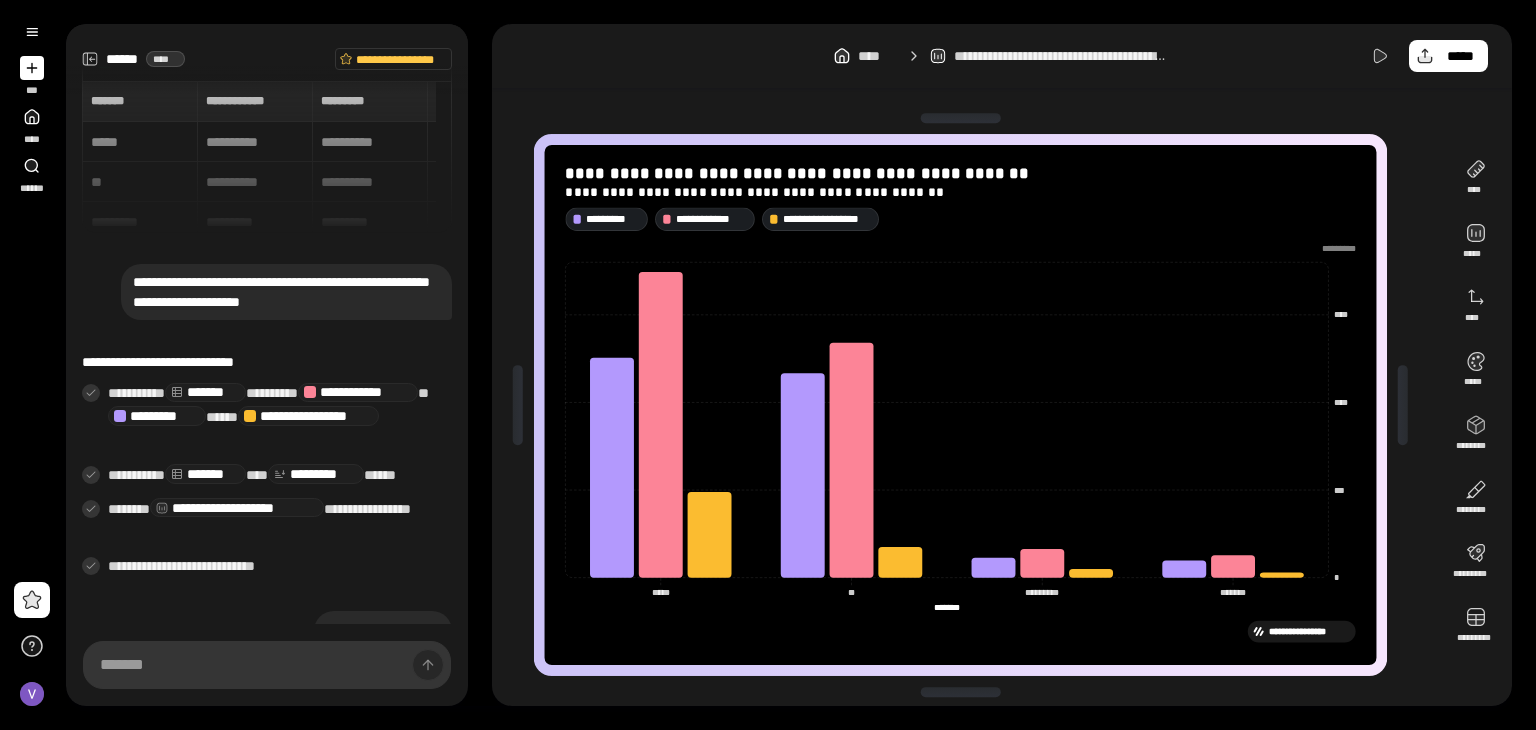 click on "* *** **** **** ********* ***** ***** ** ** ********* ********* ******* ******* ******* *******" 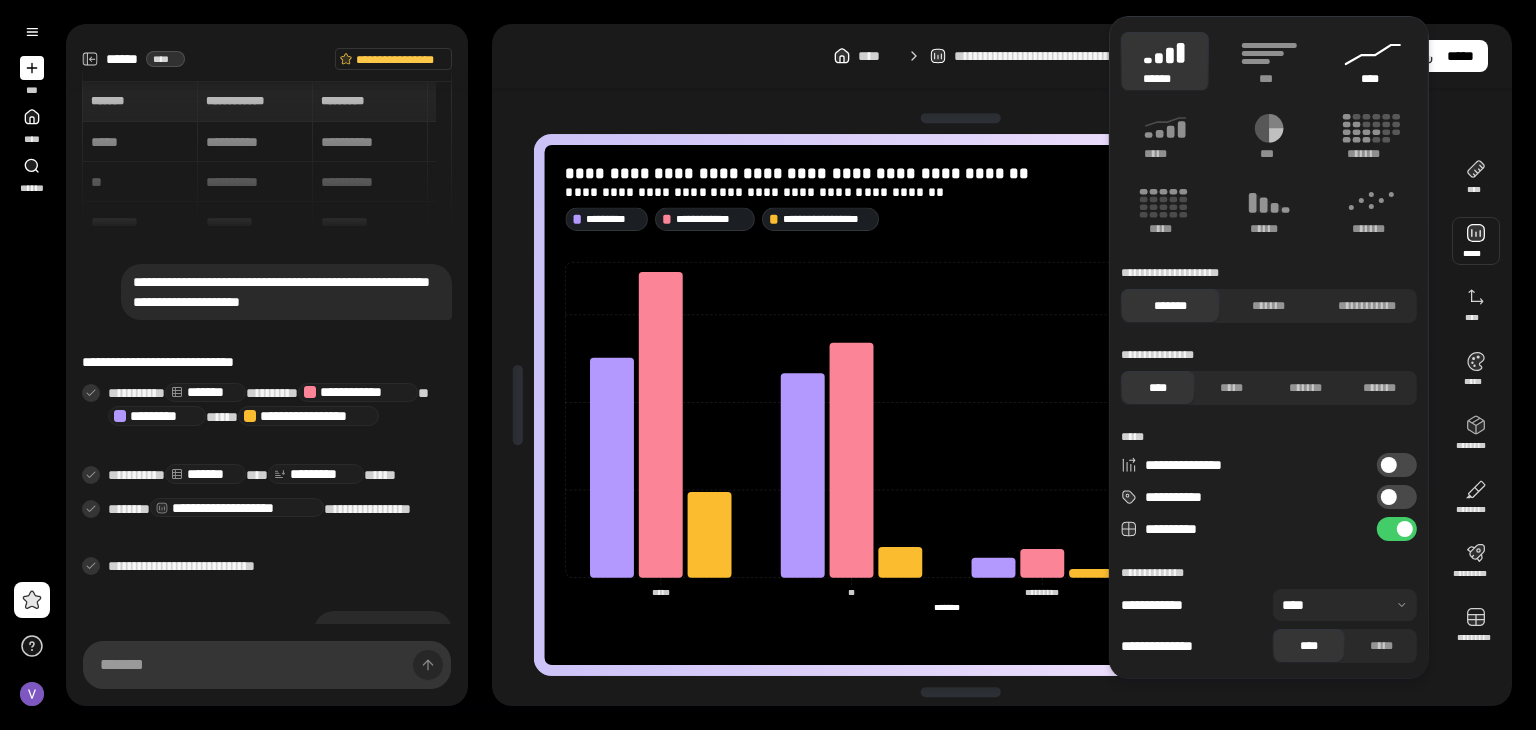 click 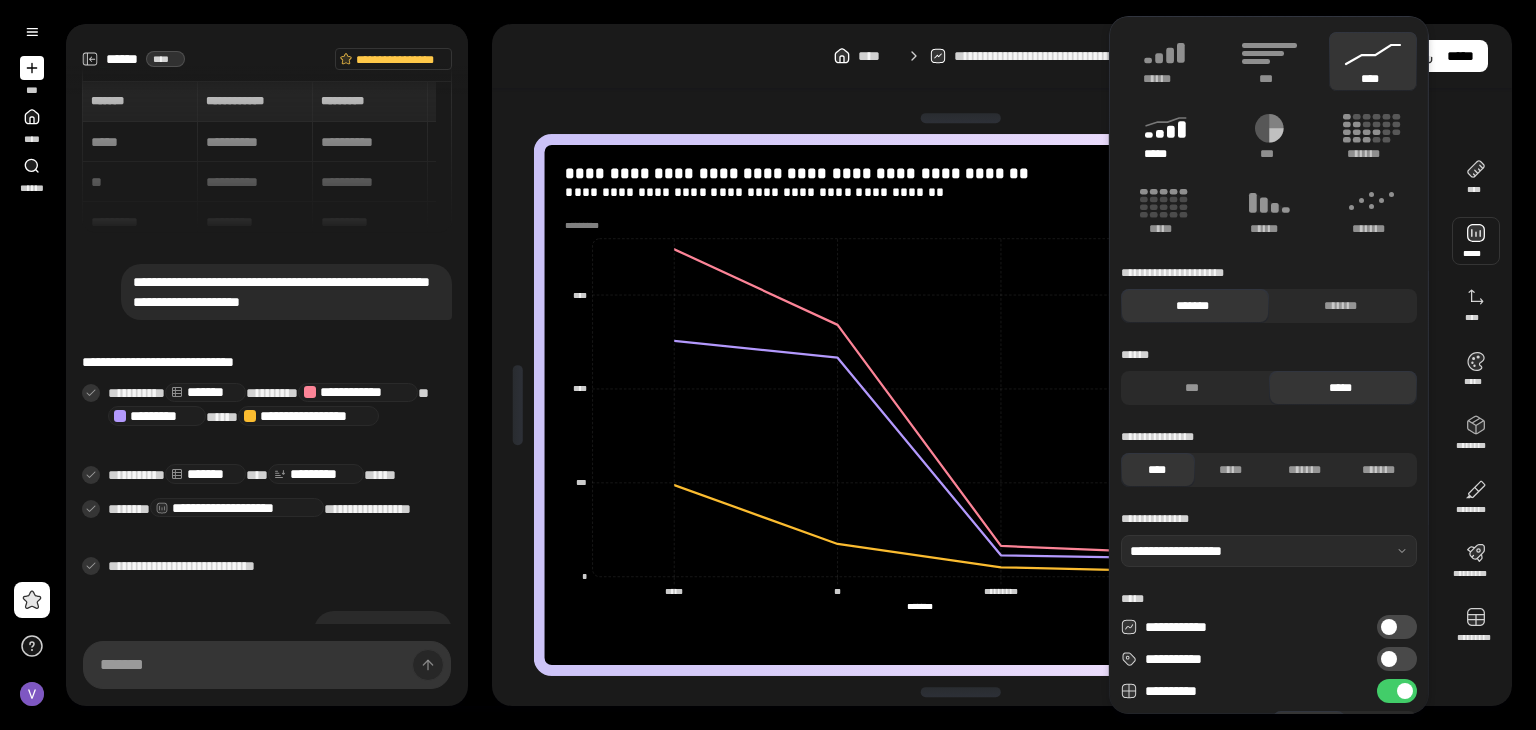 click on "*****" at bounding box center (1164, 154) 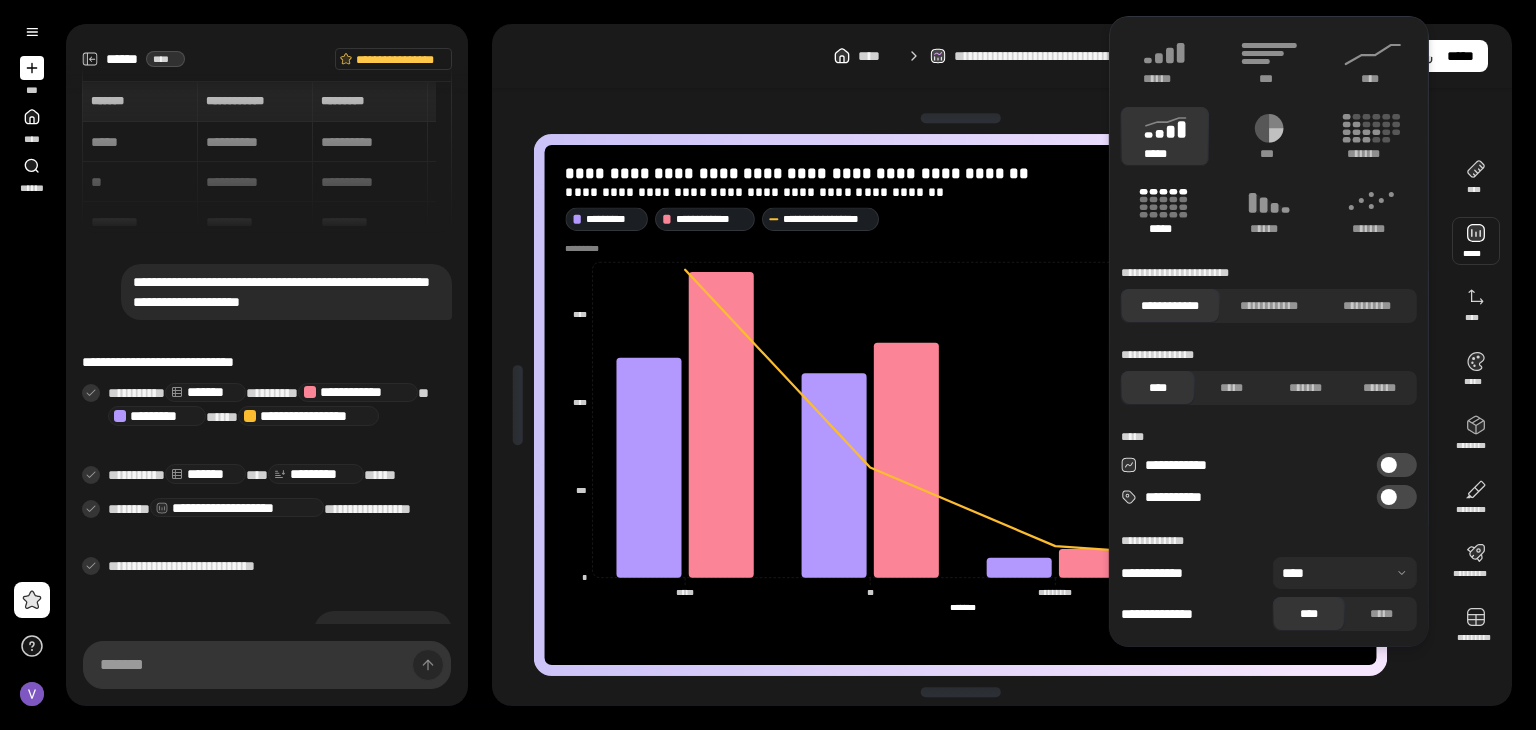 click 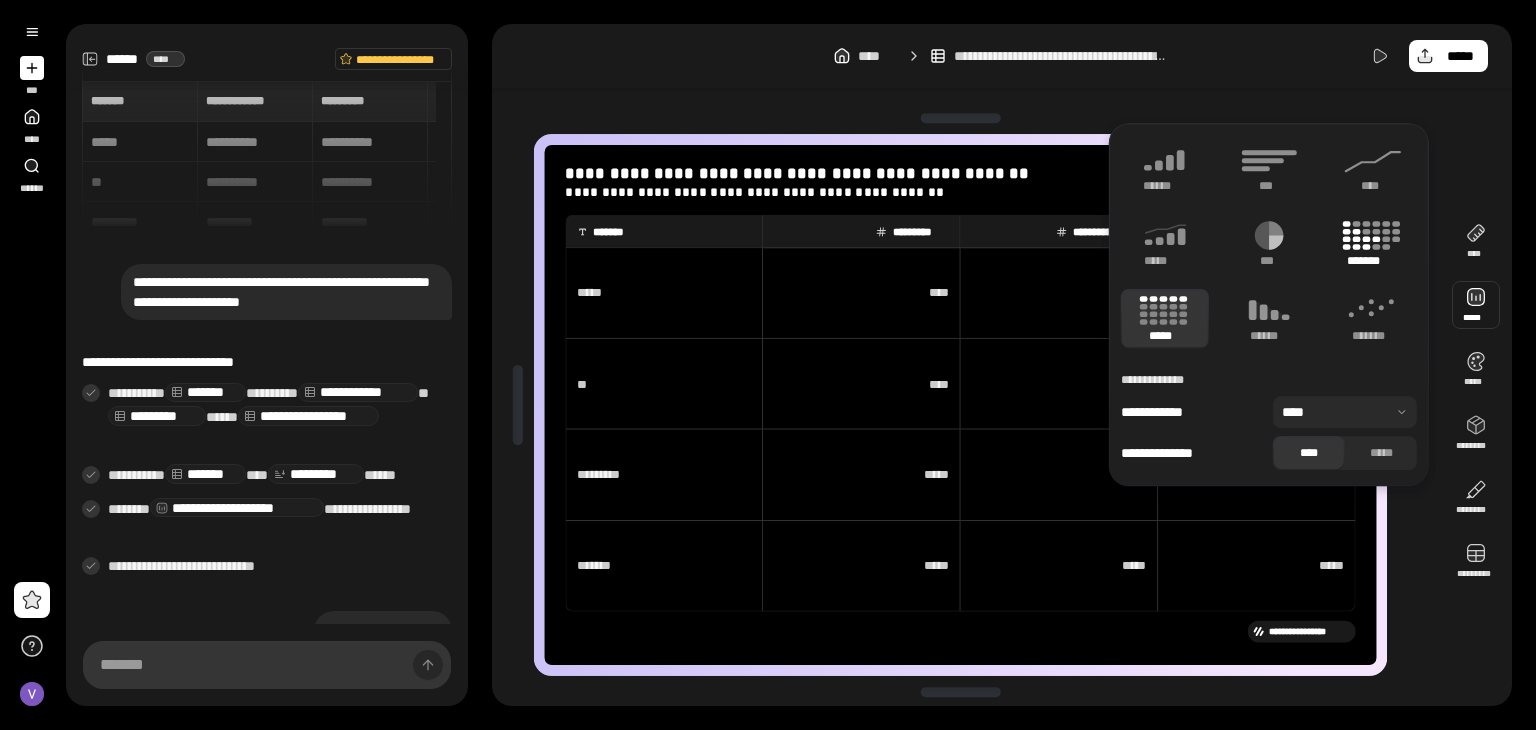 click 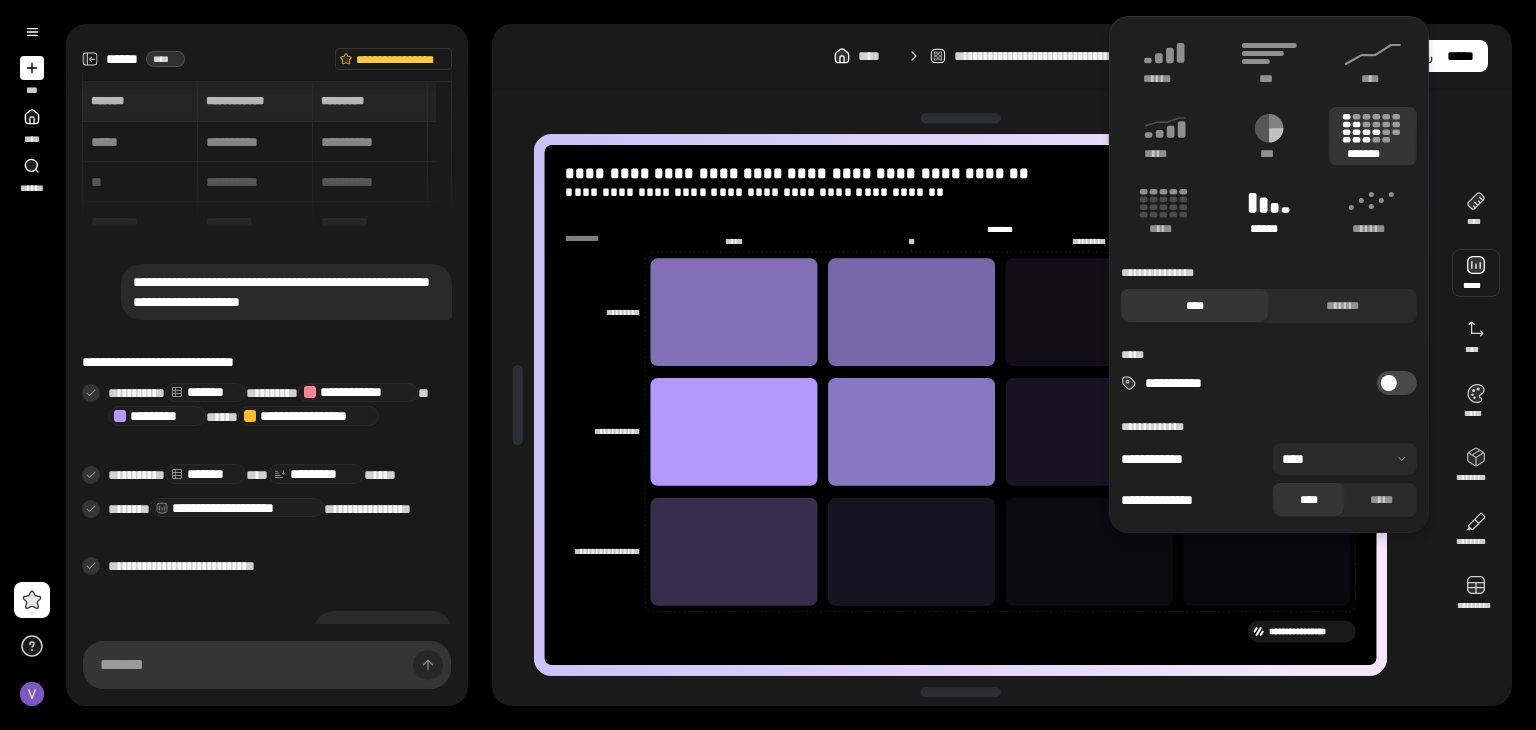 click 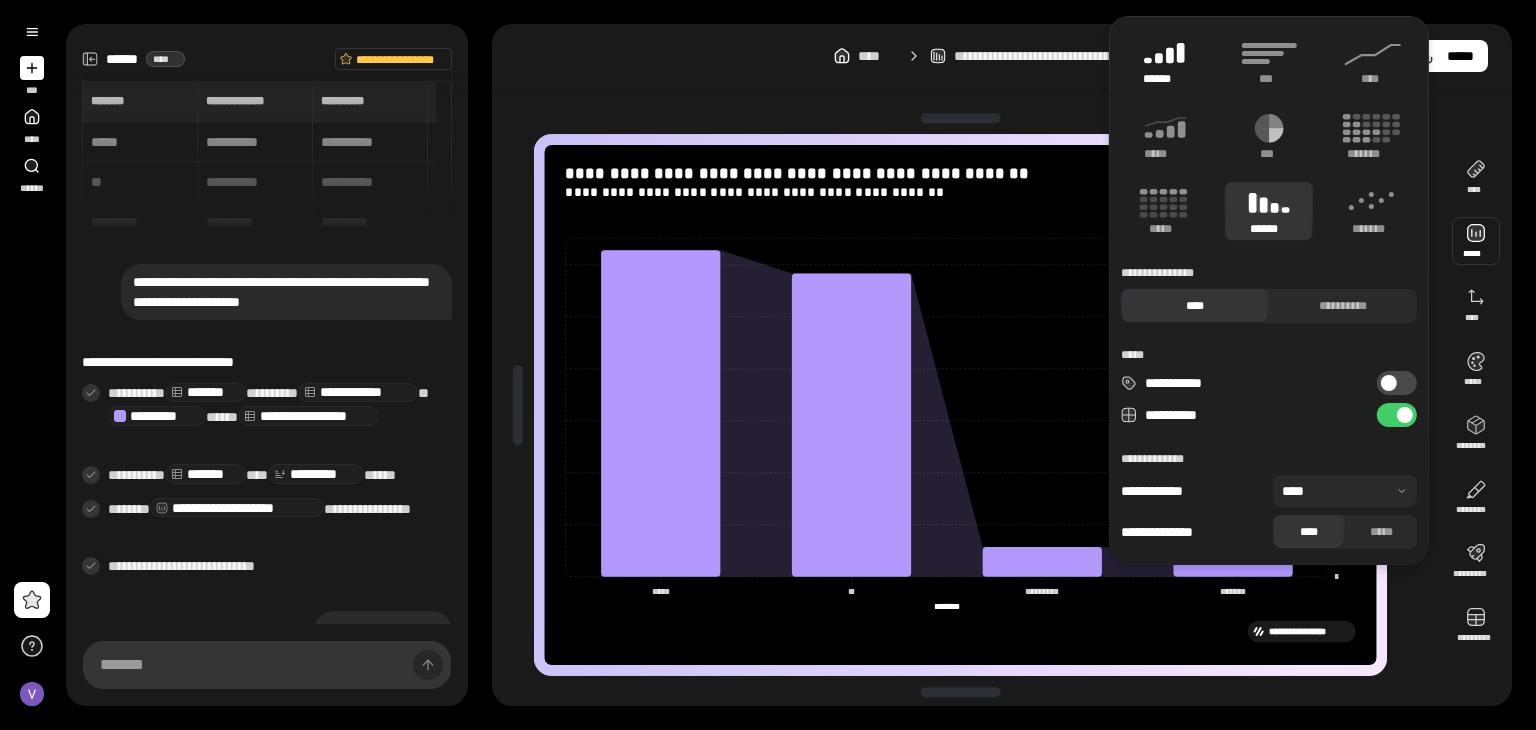 click on "******" at bounding box center (1165, 61) 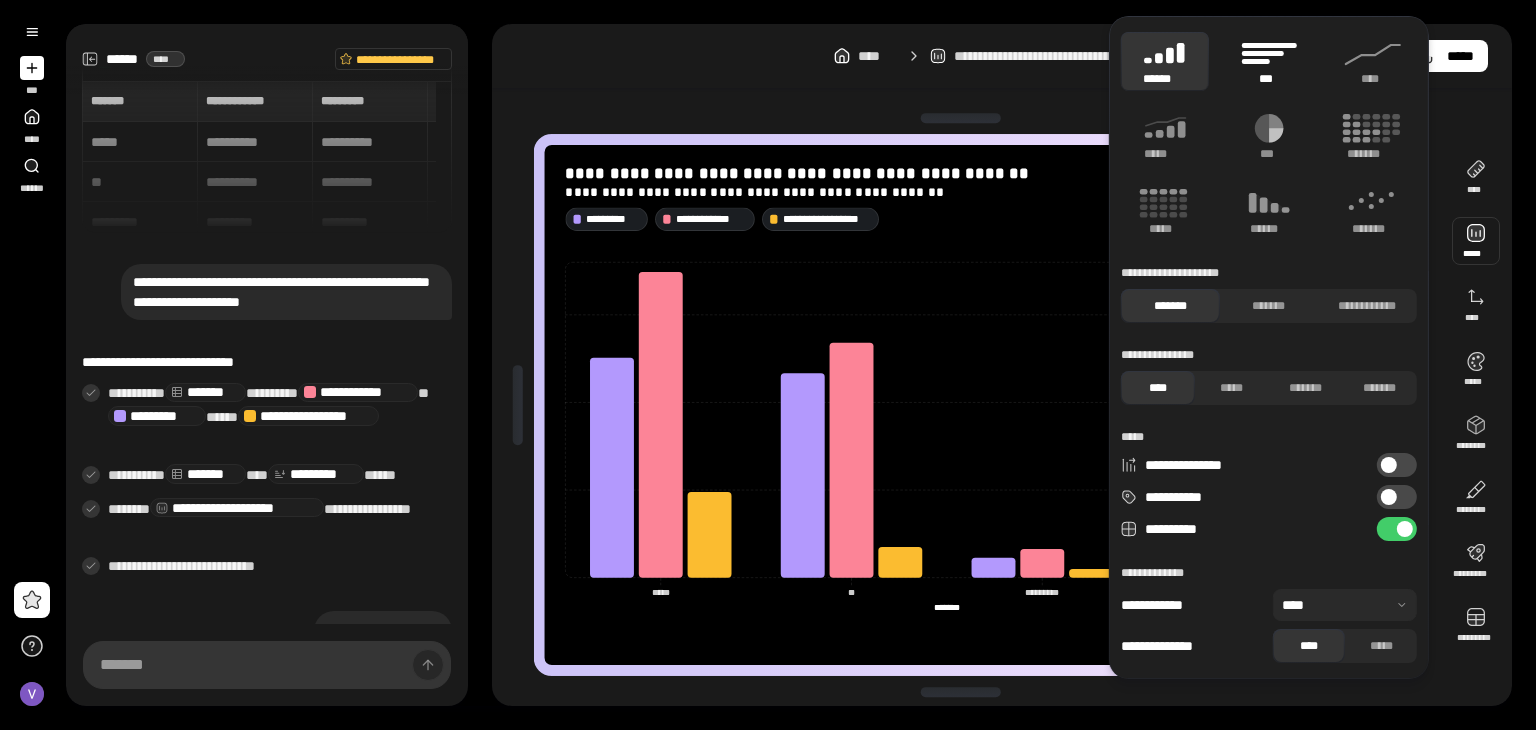 click on "***" at bounding box center (1268, 79) 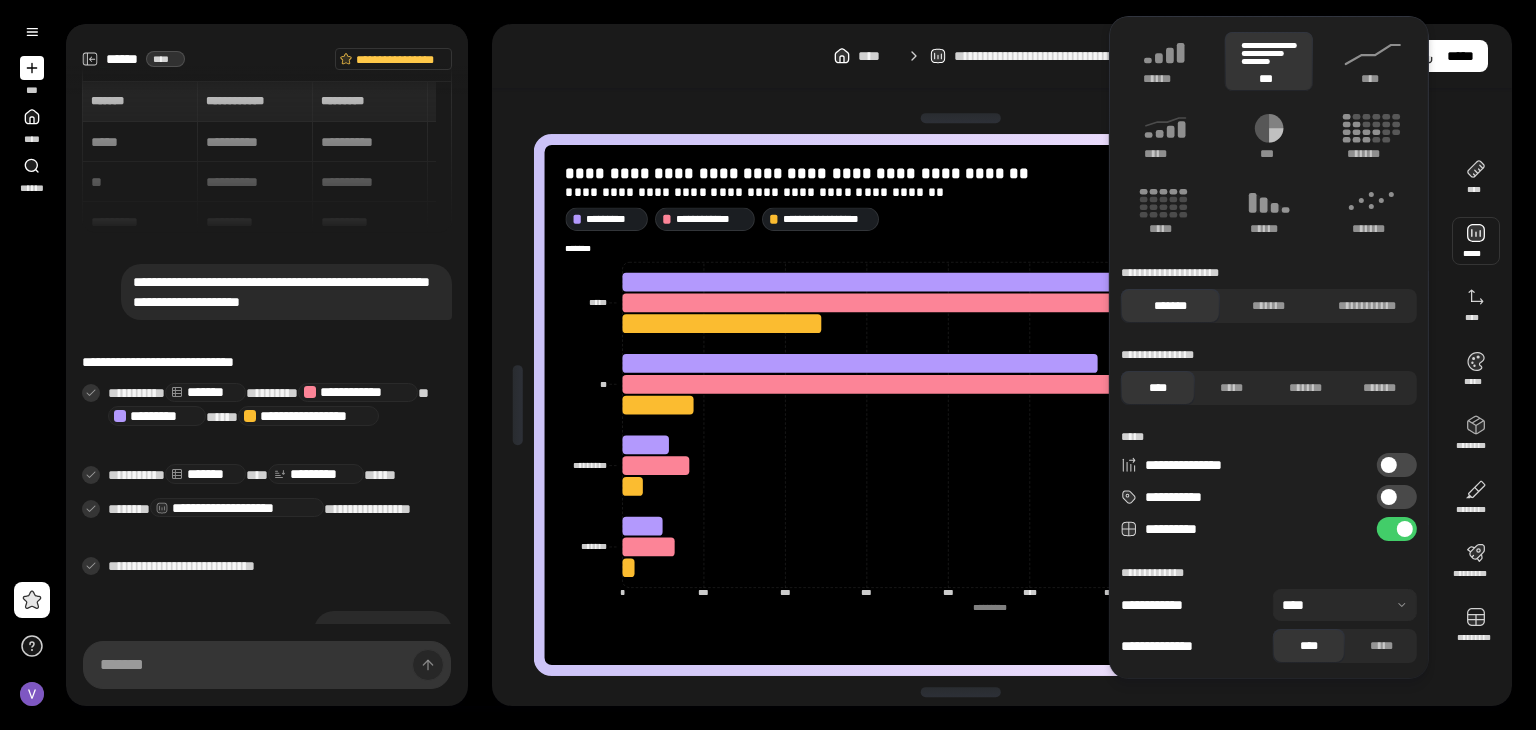 click on "**********" at bounding box center [968, 405] 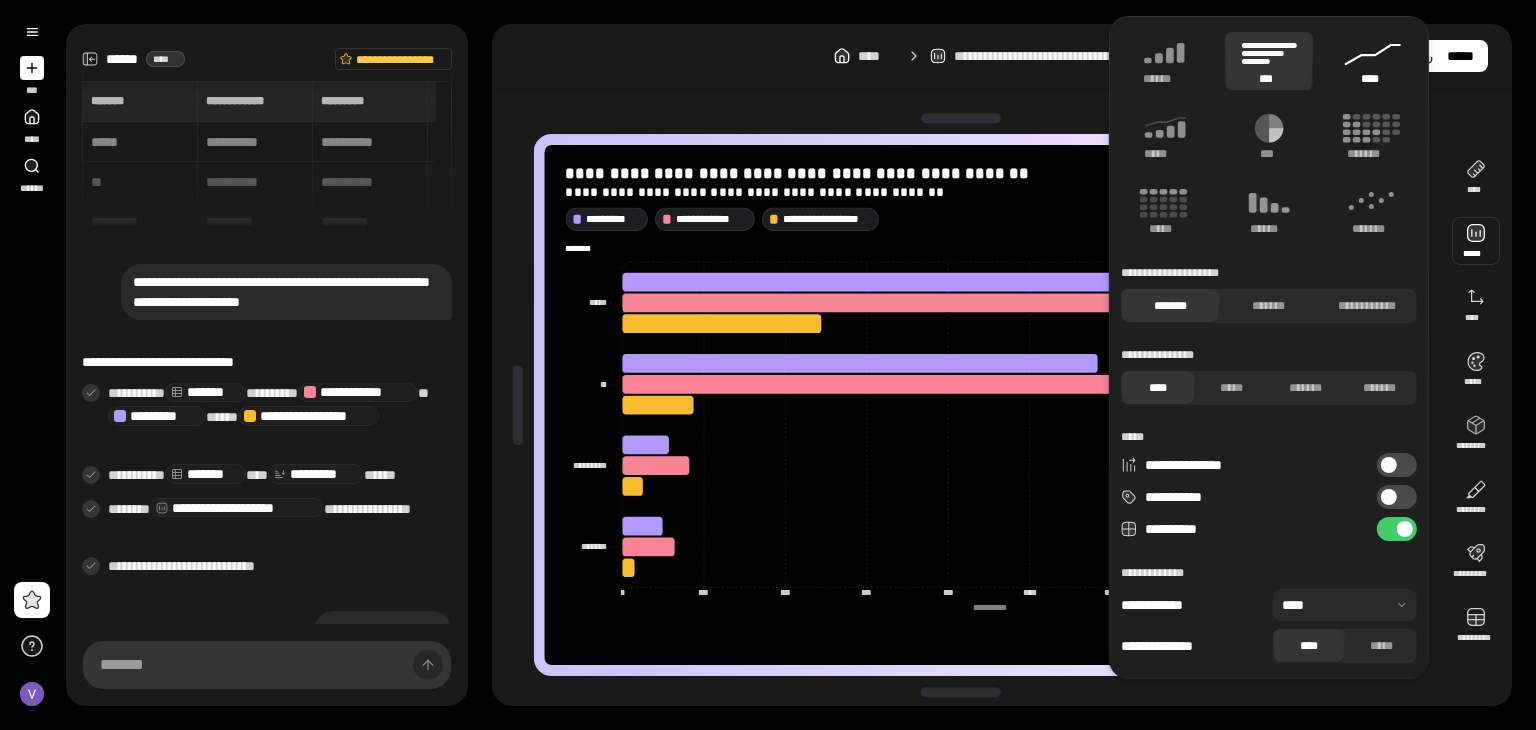click on "****" at bounding box center [1373, 79] 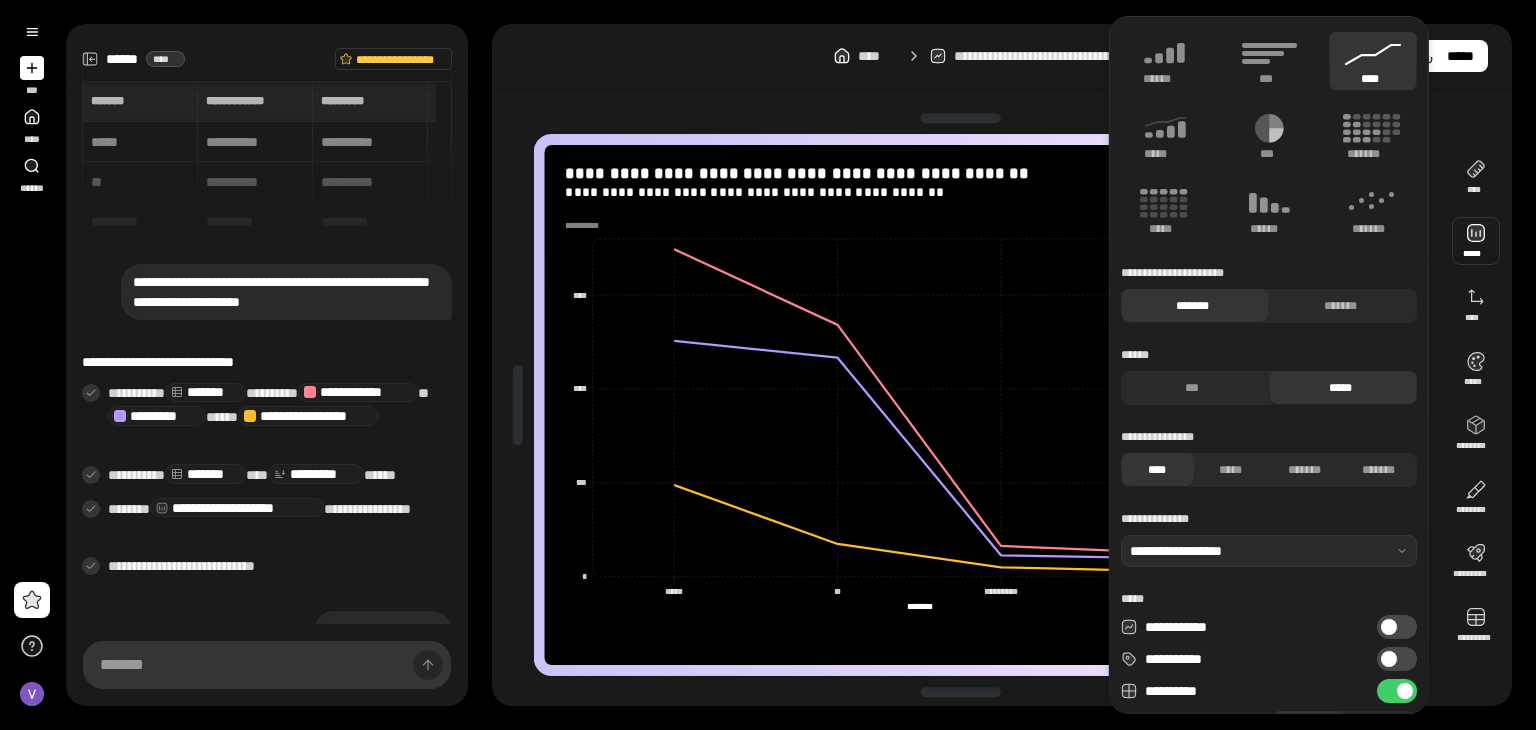 click on "**********" at bounding box center (968, 405) 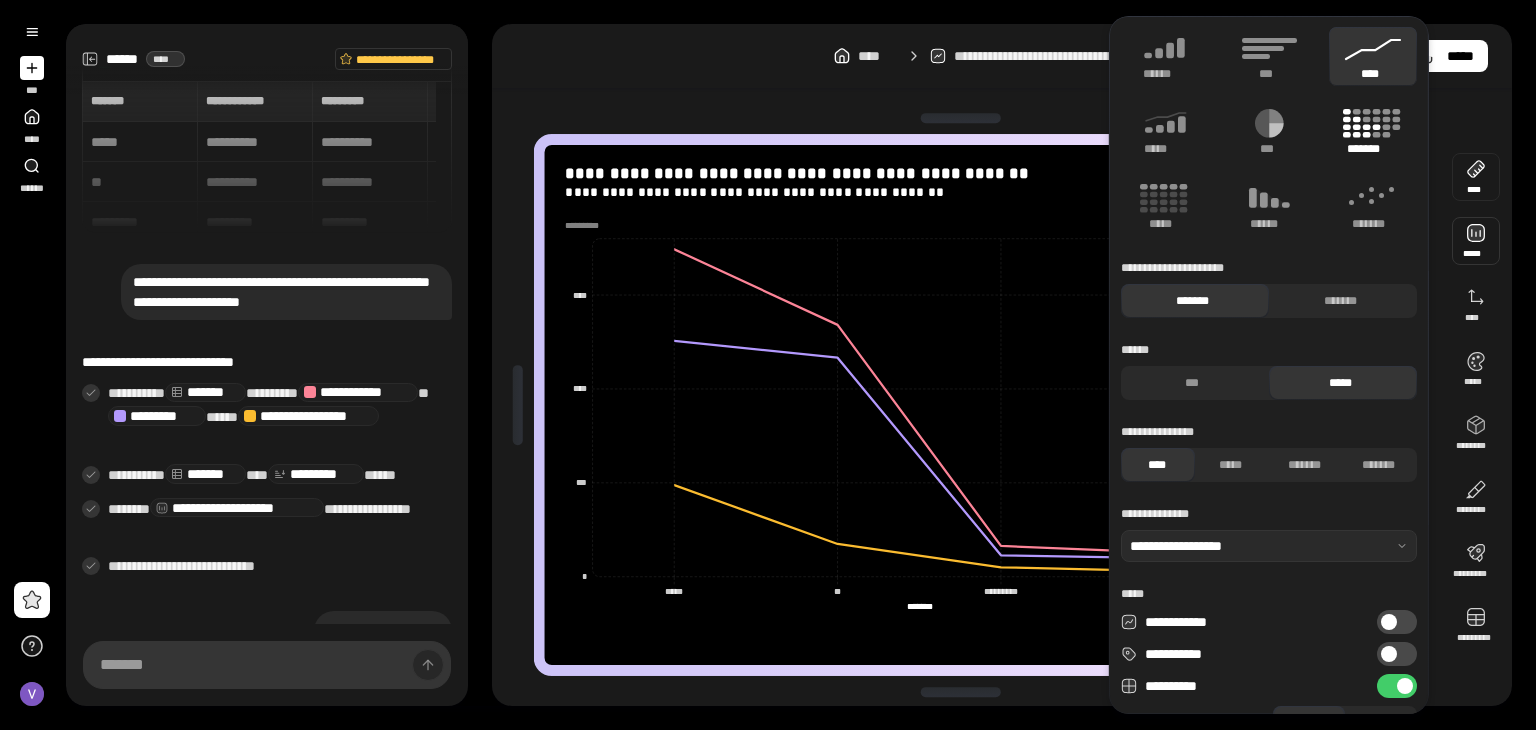 scroll, scrollTop: 0, scrollLeft: 0, axis: both 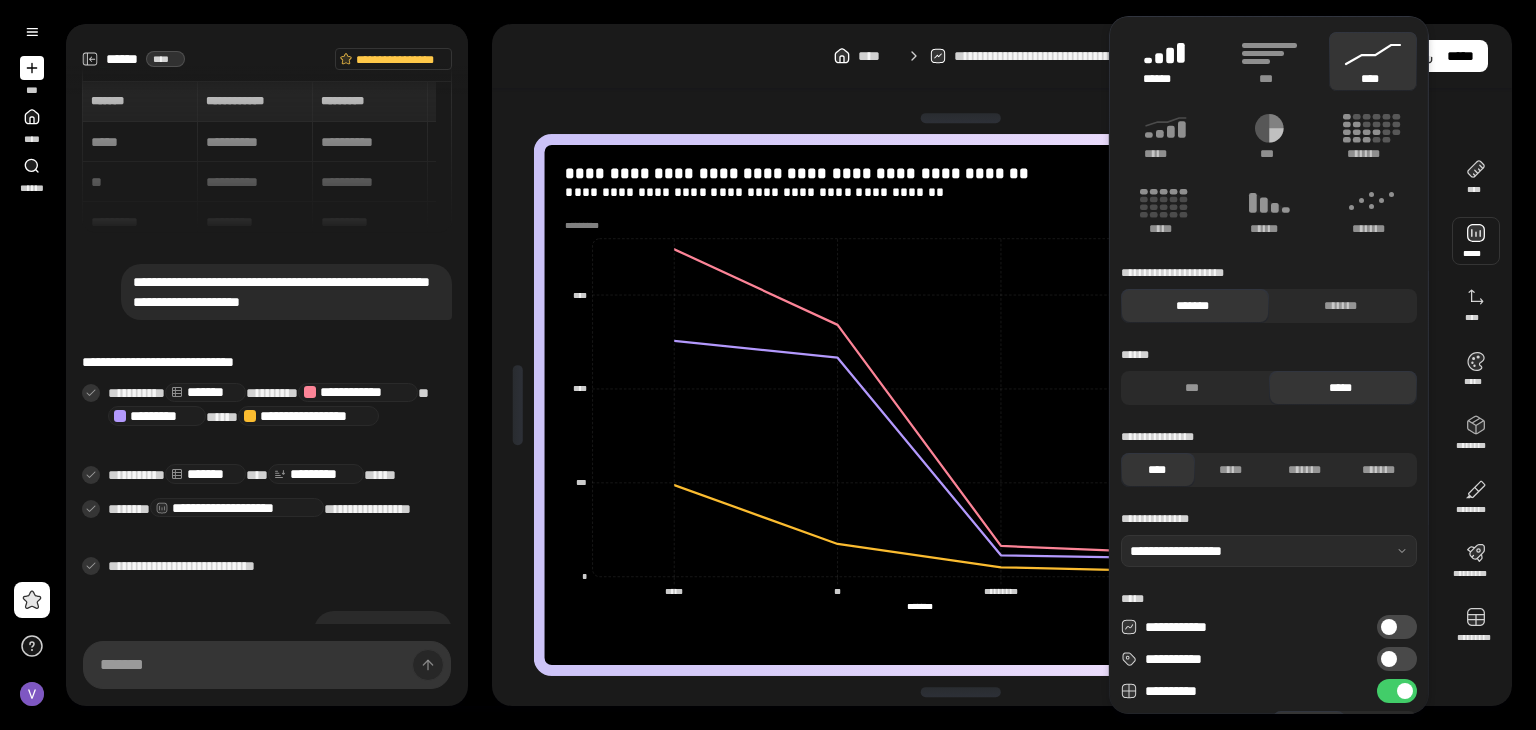 click 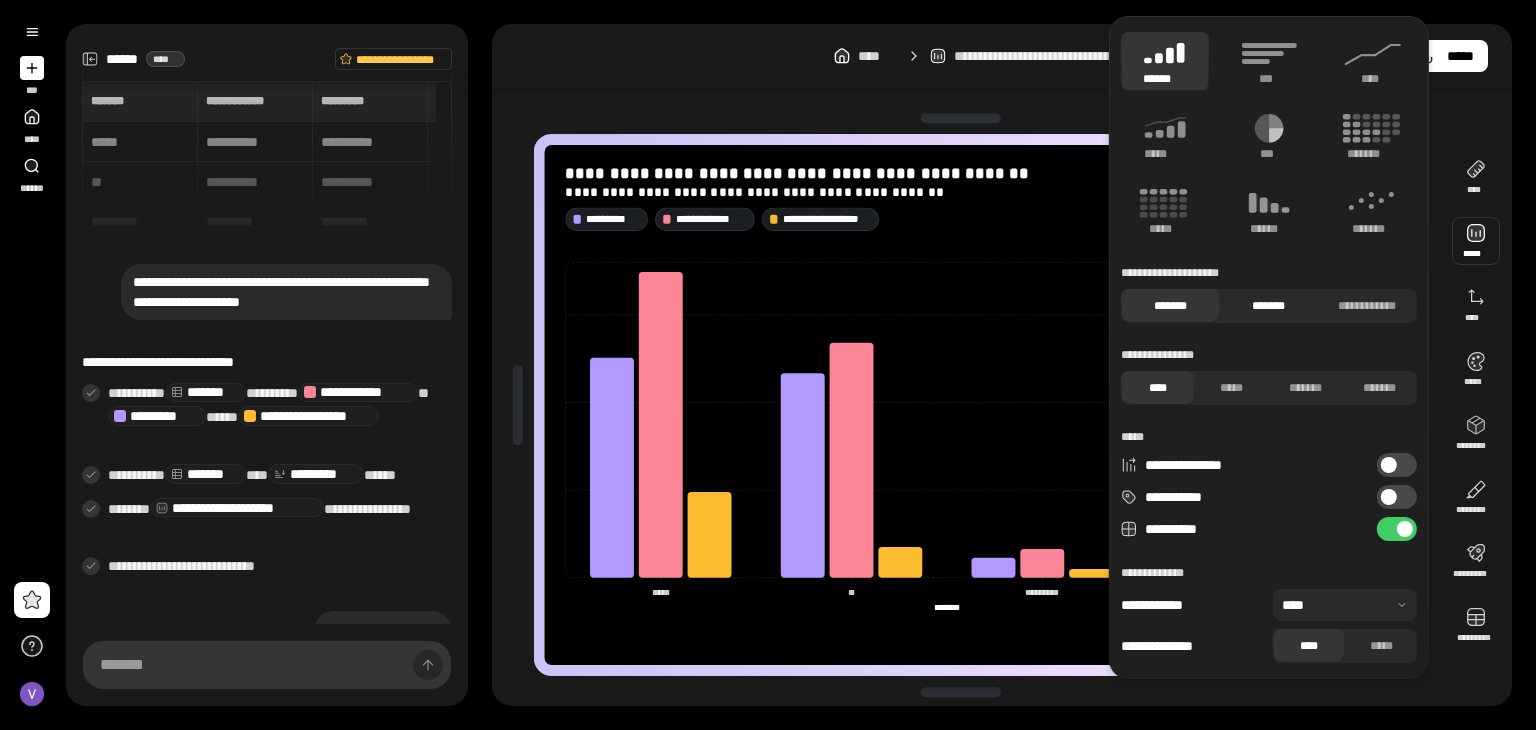 click on "*******" at bounding box center [1268, 306] 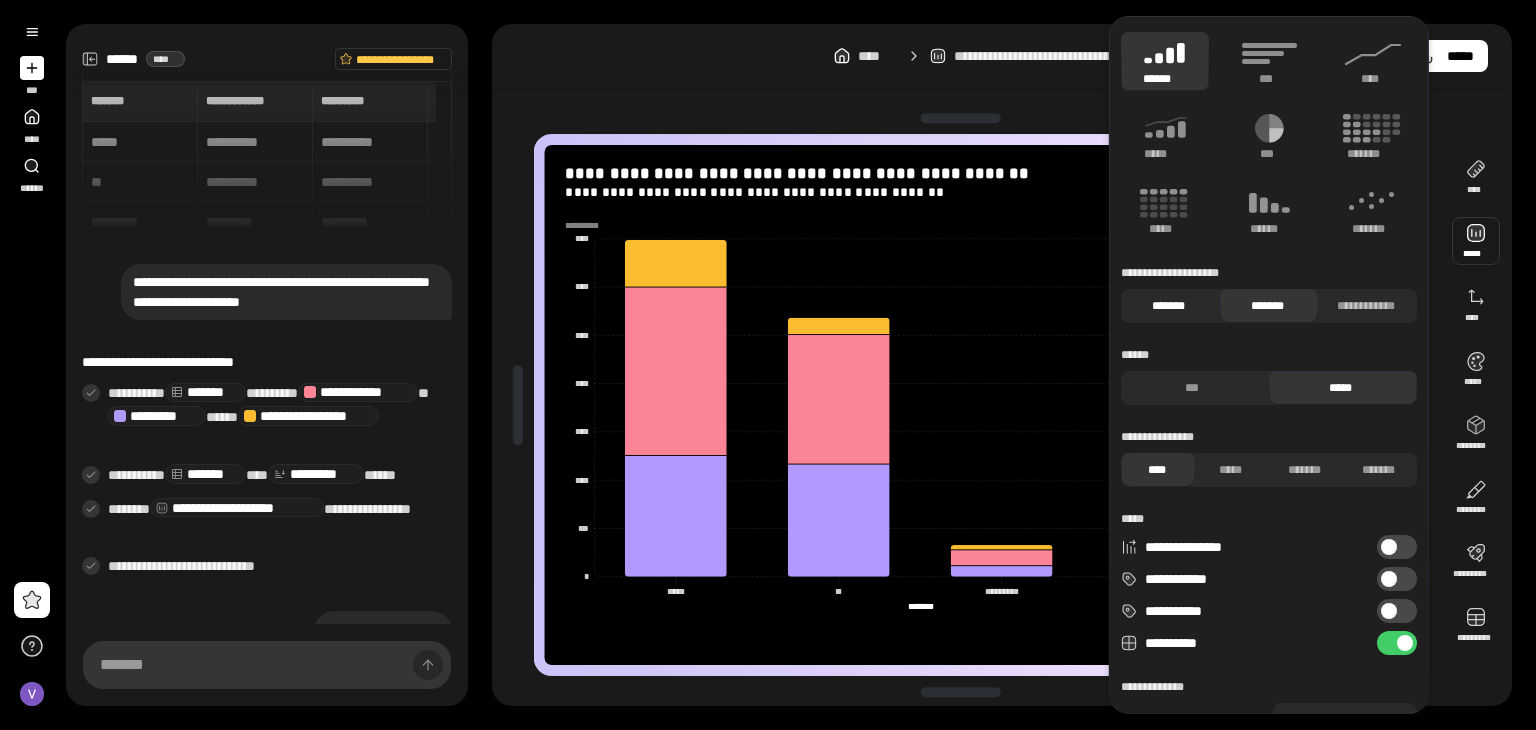 click on "*******" at bounding box center [1168, 306] 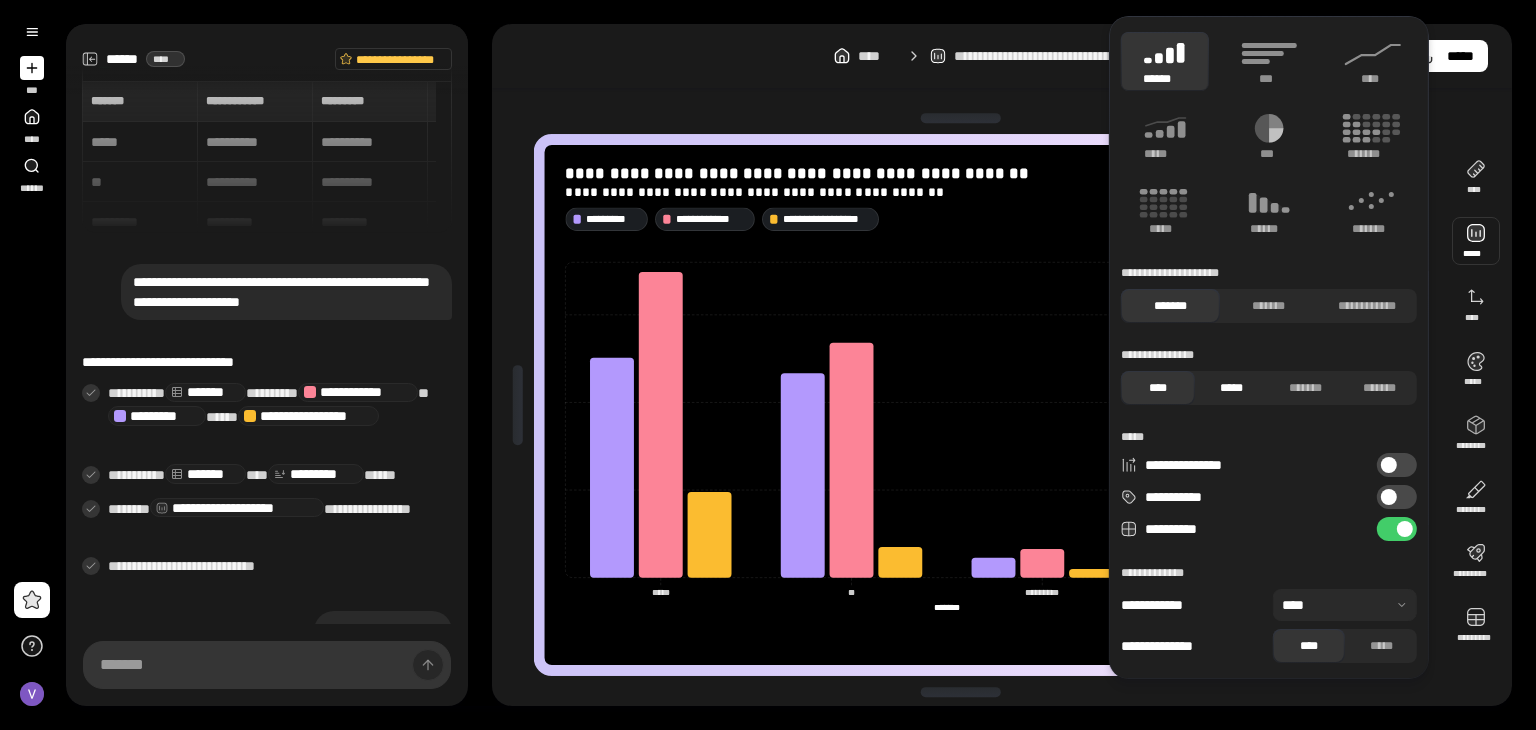 click on "*****" at bounding box center [1232, 388] 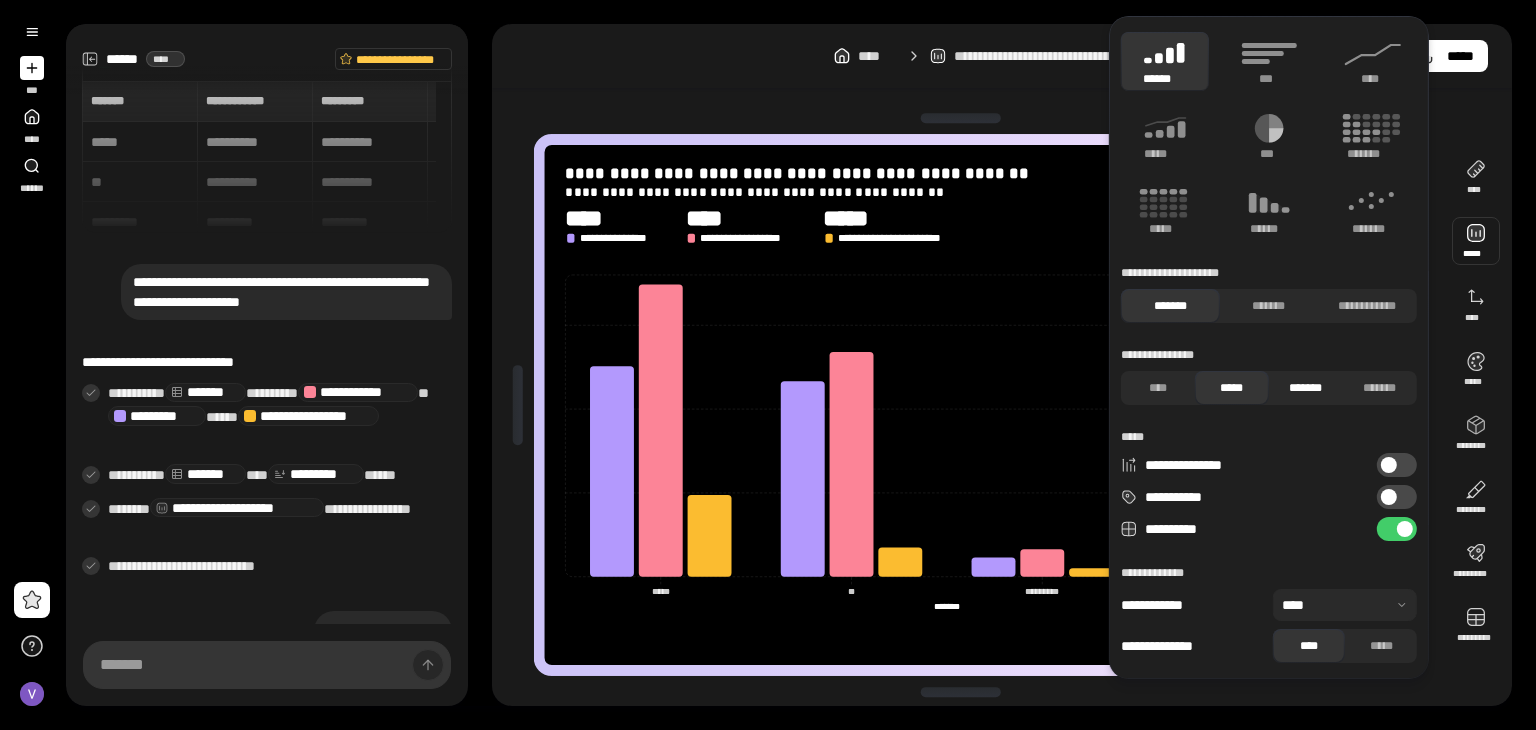 click on "*******" at bounding box center [1306, 388] 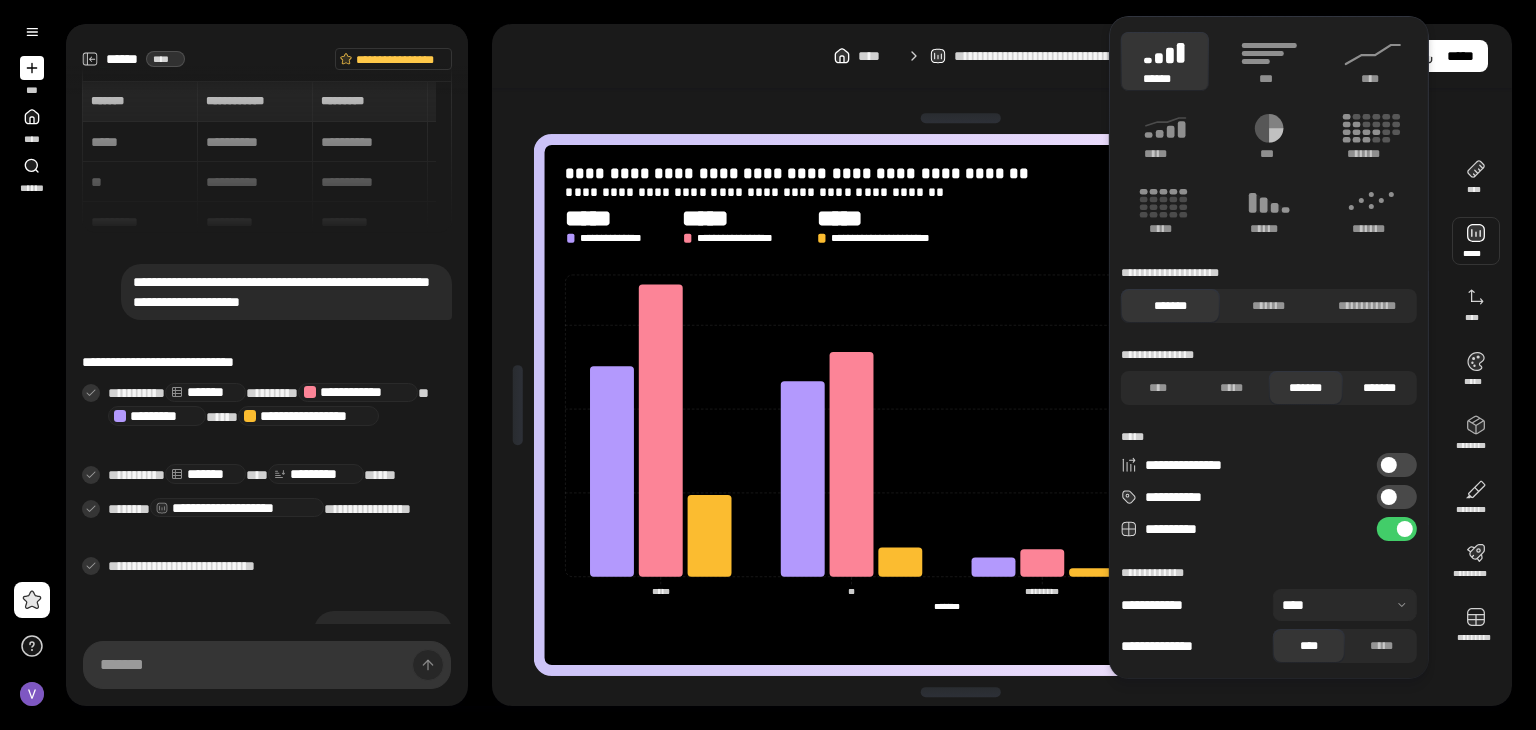 click on "*******" at bounding box center [1380, 388] 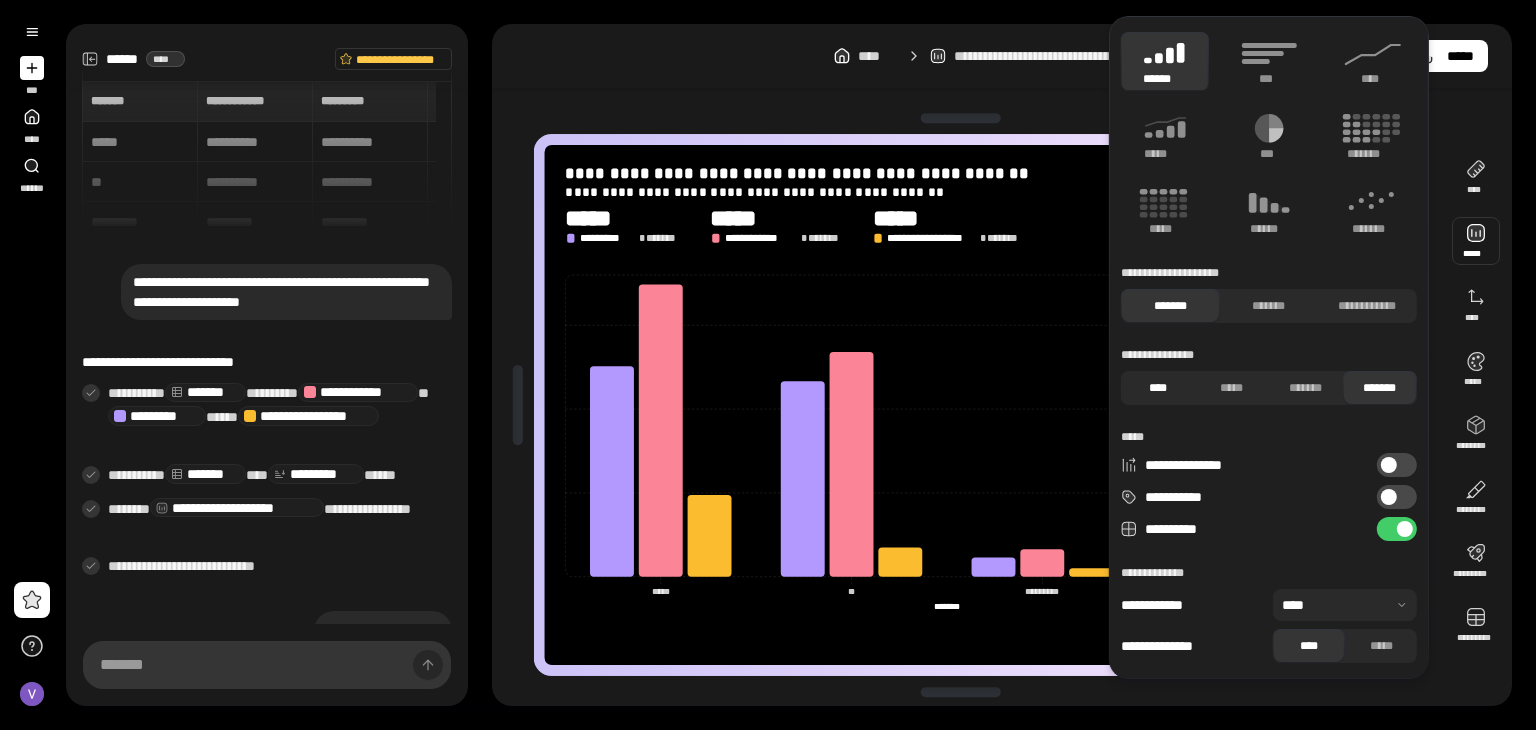 click on "****" at bounding box center [1158, 388] 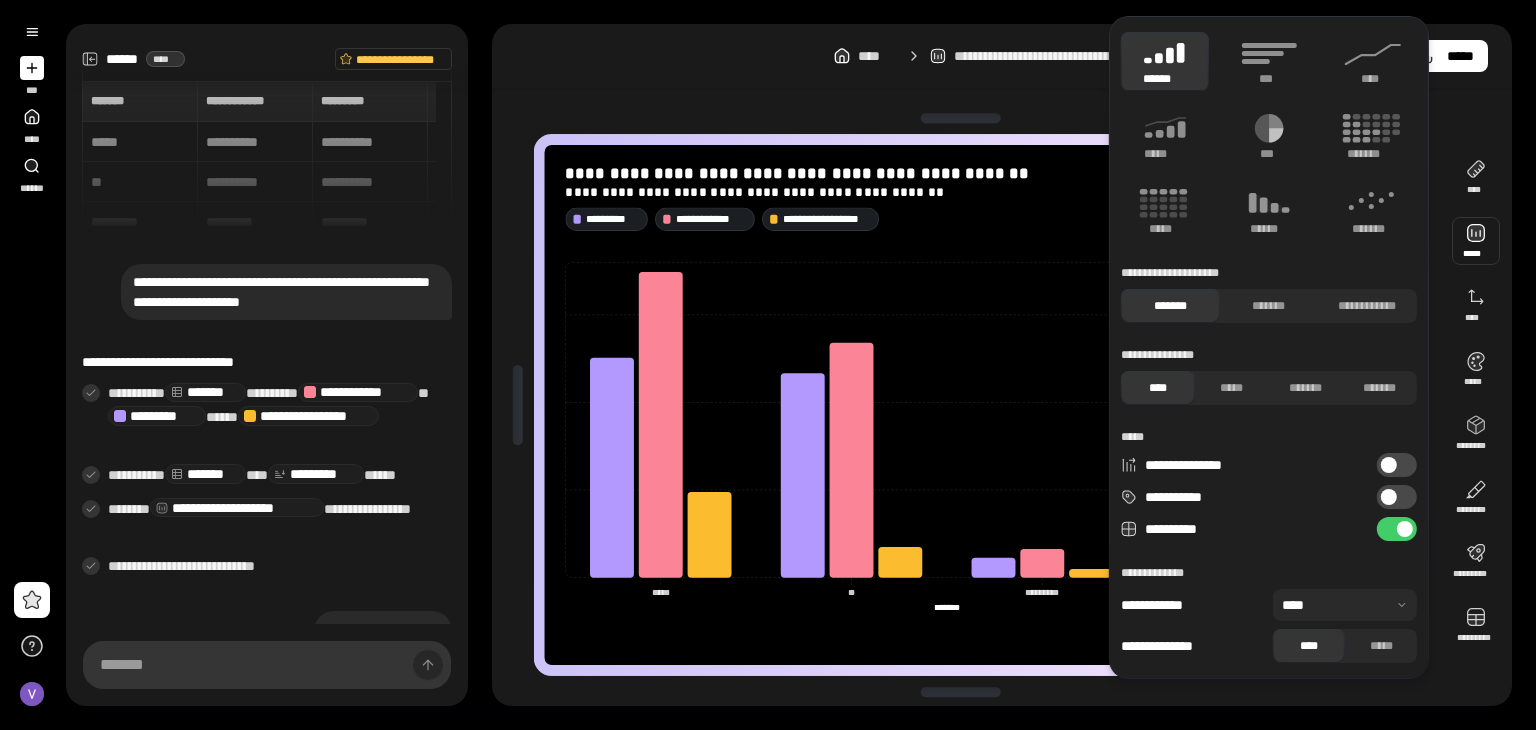 click on "**********" at bounding box center (1397, 465) 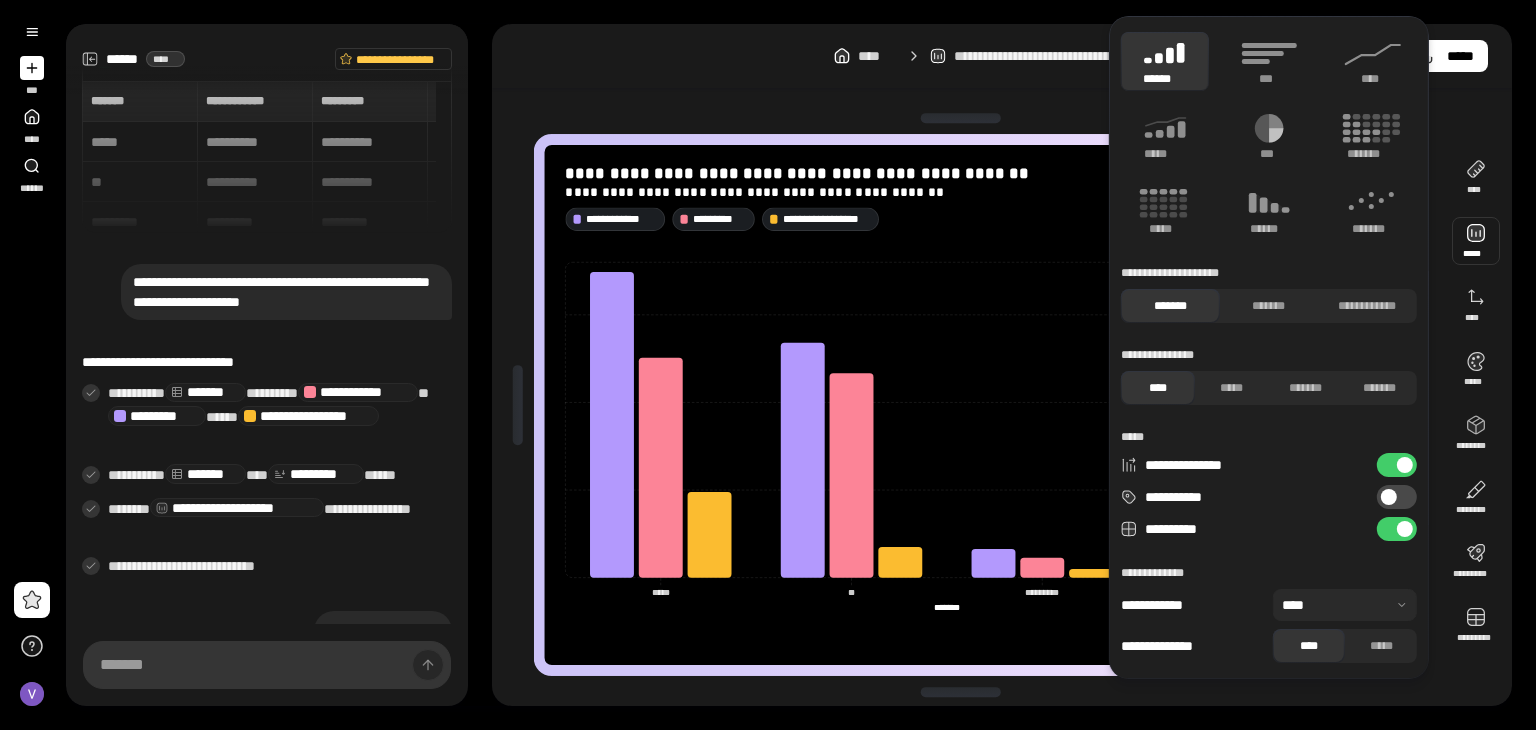 click at bounding box center [1389, 497] 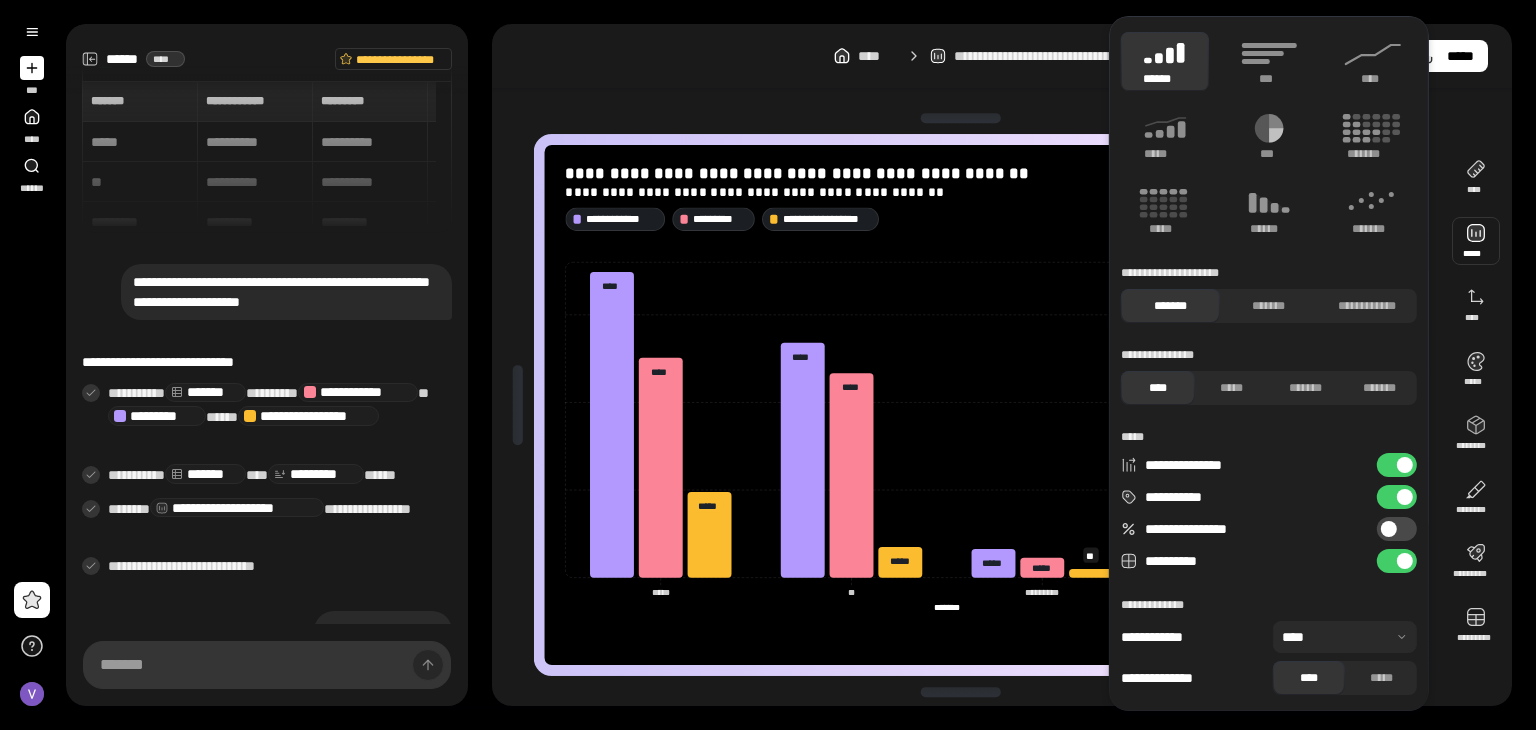 click on "**********" at bounding box center [1397, 497] 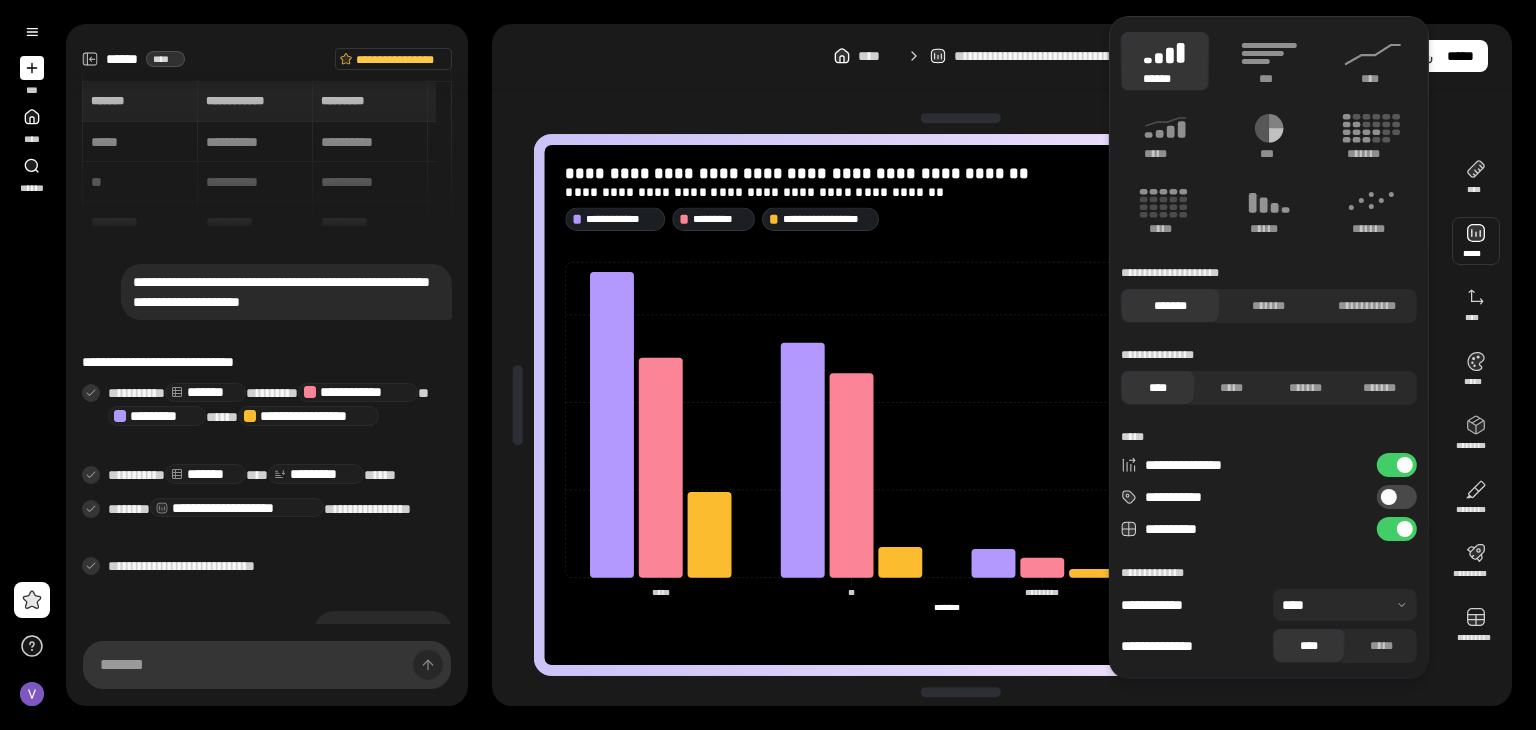 click on "**********" at bounding box center (1397, 529) 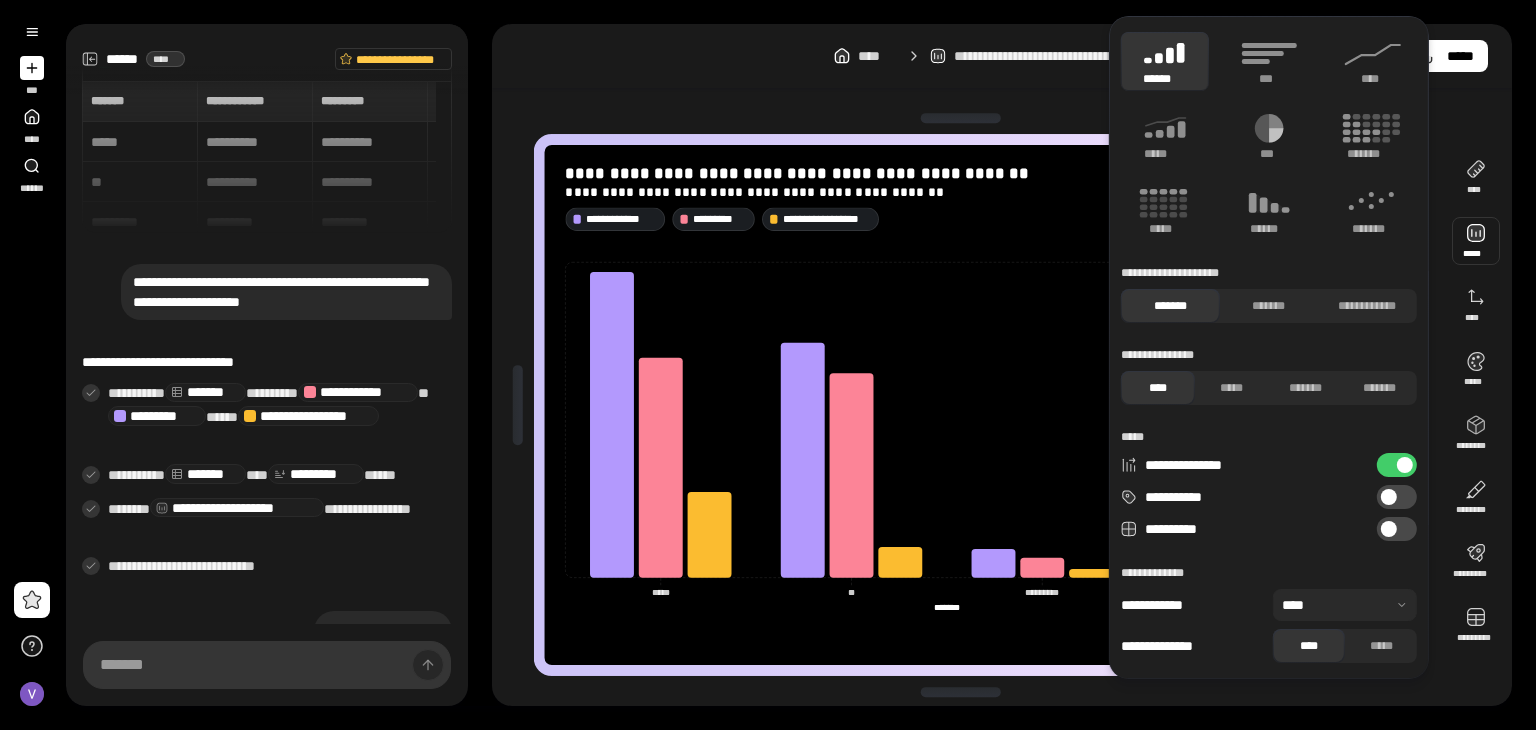 click at bounding box center [1345, 605] 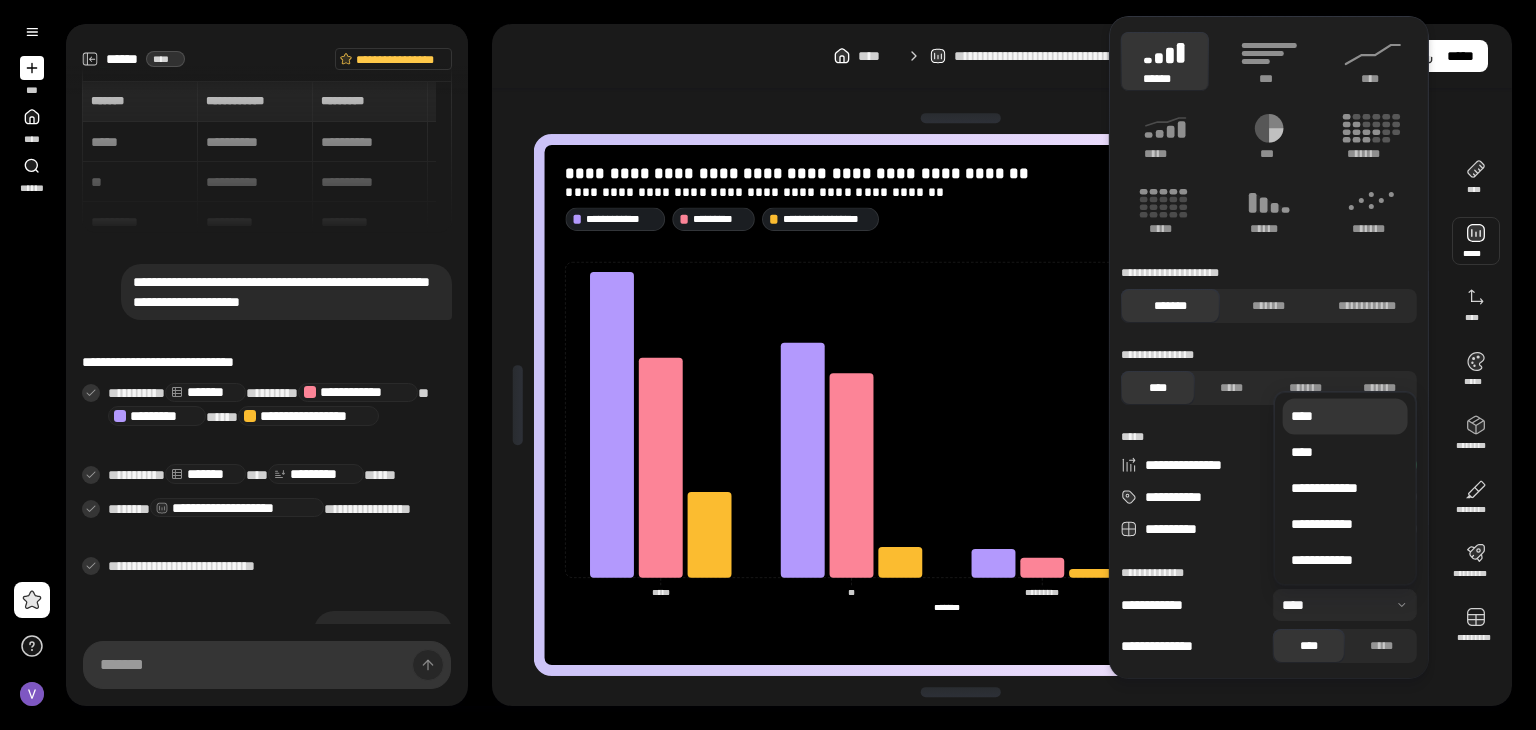 click at bounding box center (1345, 605) 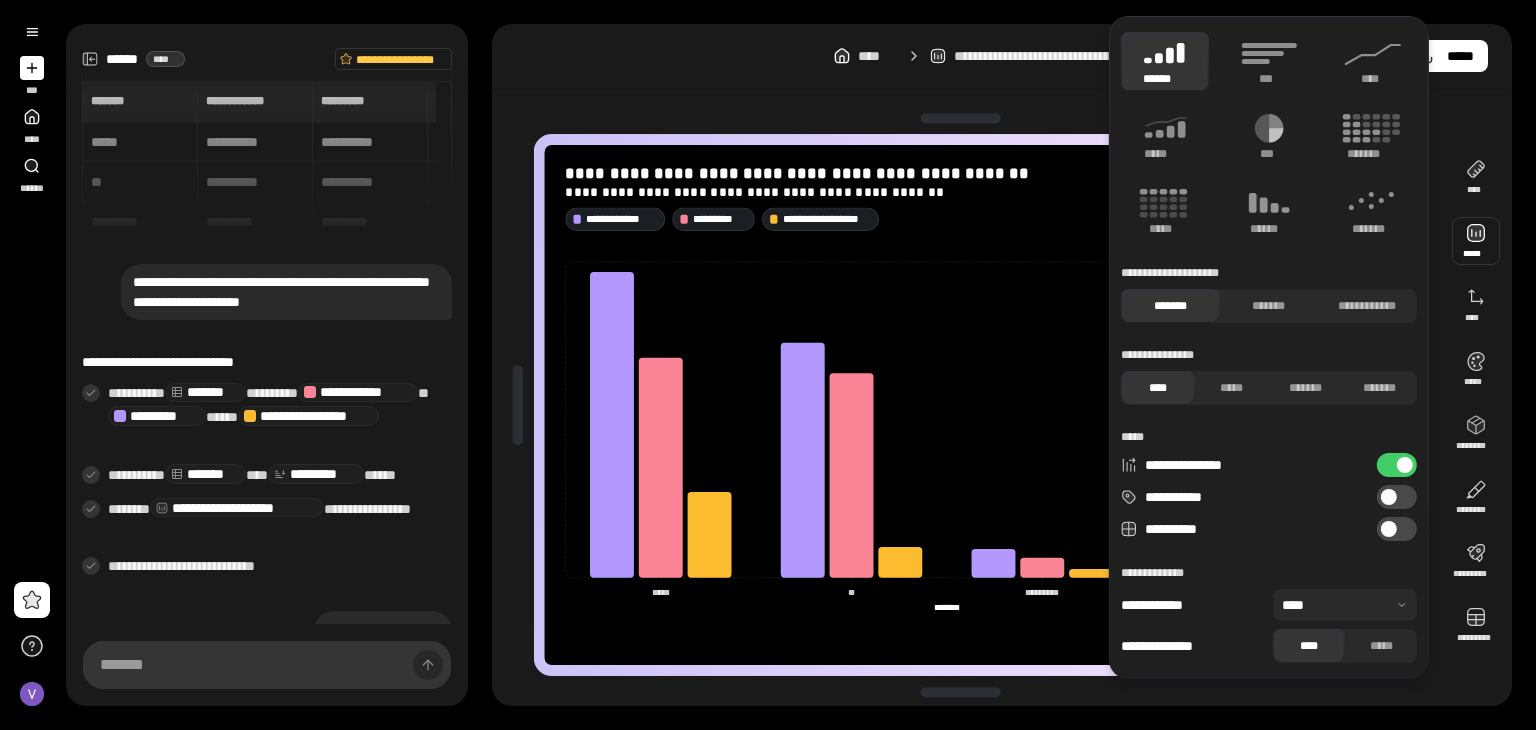 click at bounding box center [1345, 605] 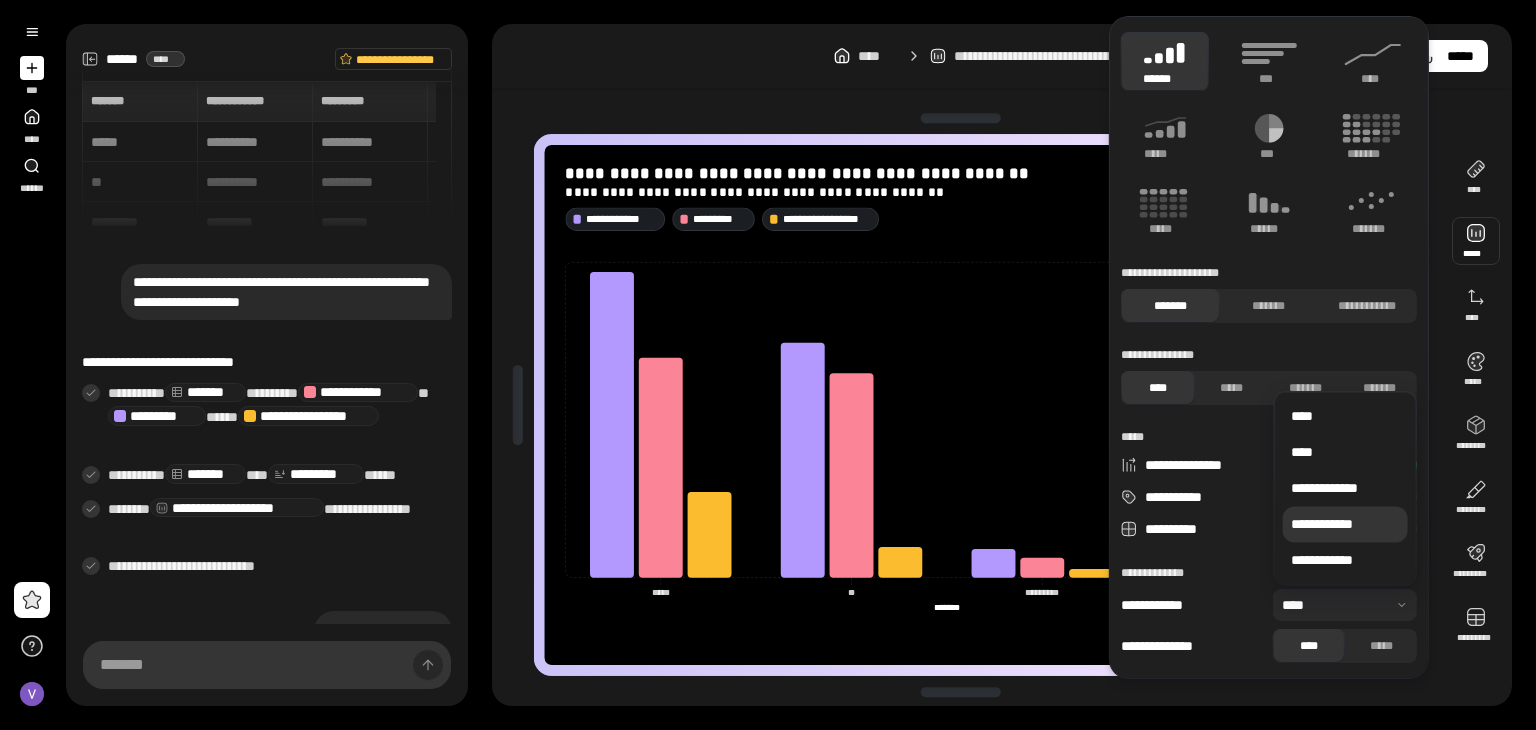 click on "**********" at bounding box center (1345, 524) 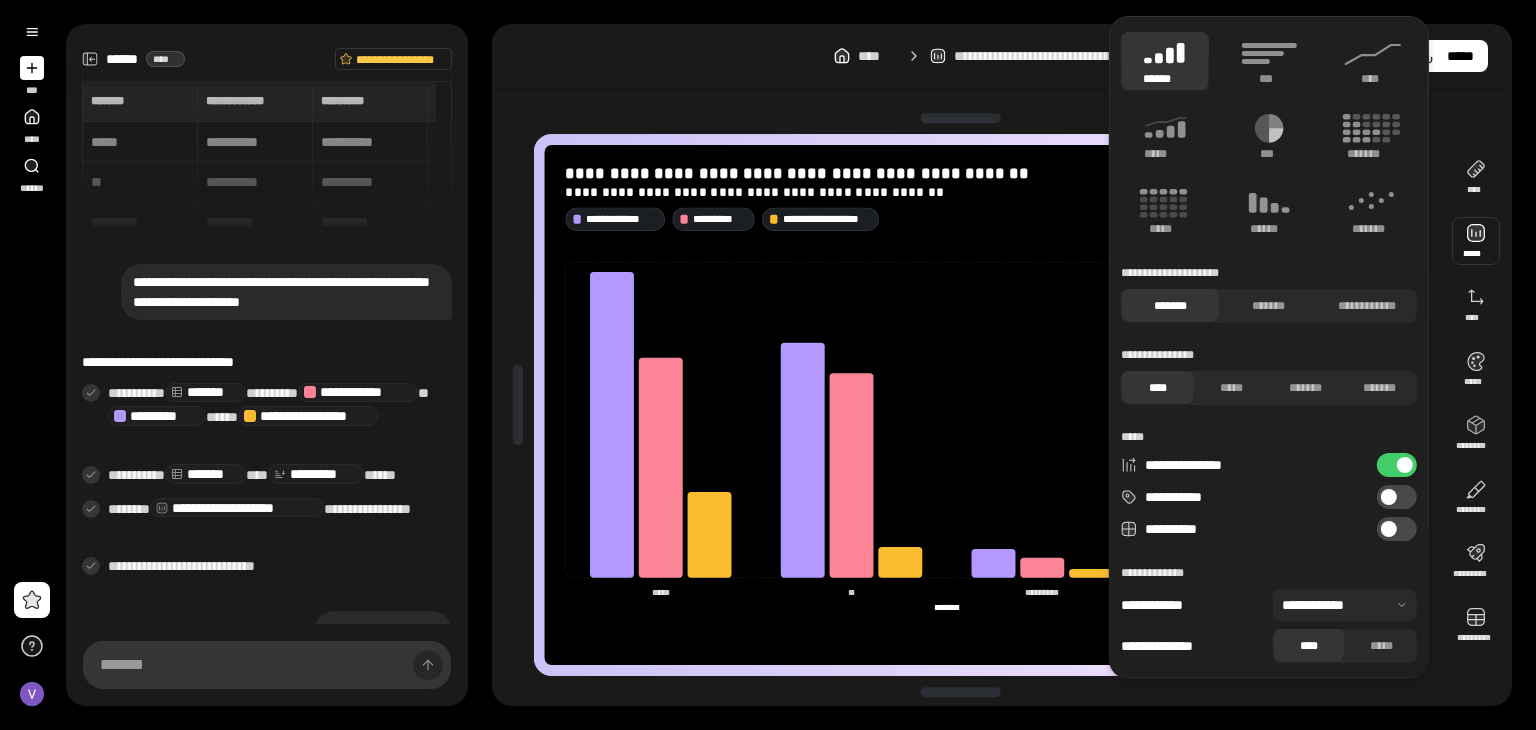 click on "**********" at bounding box center [1397, 497] 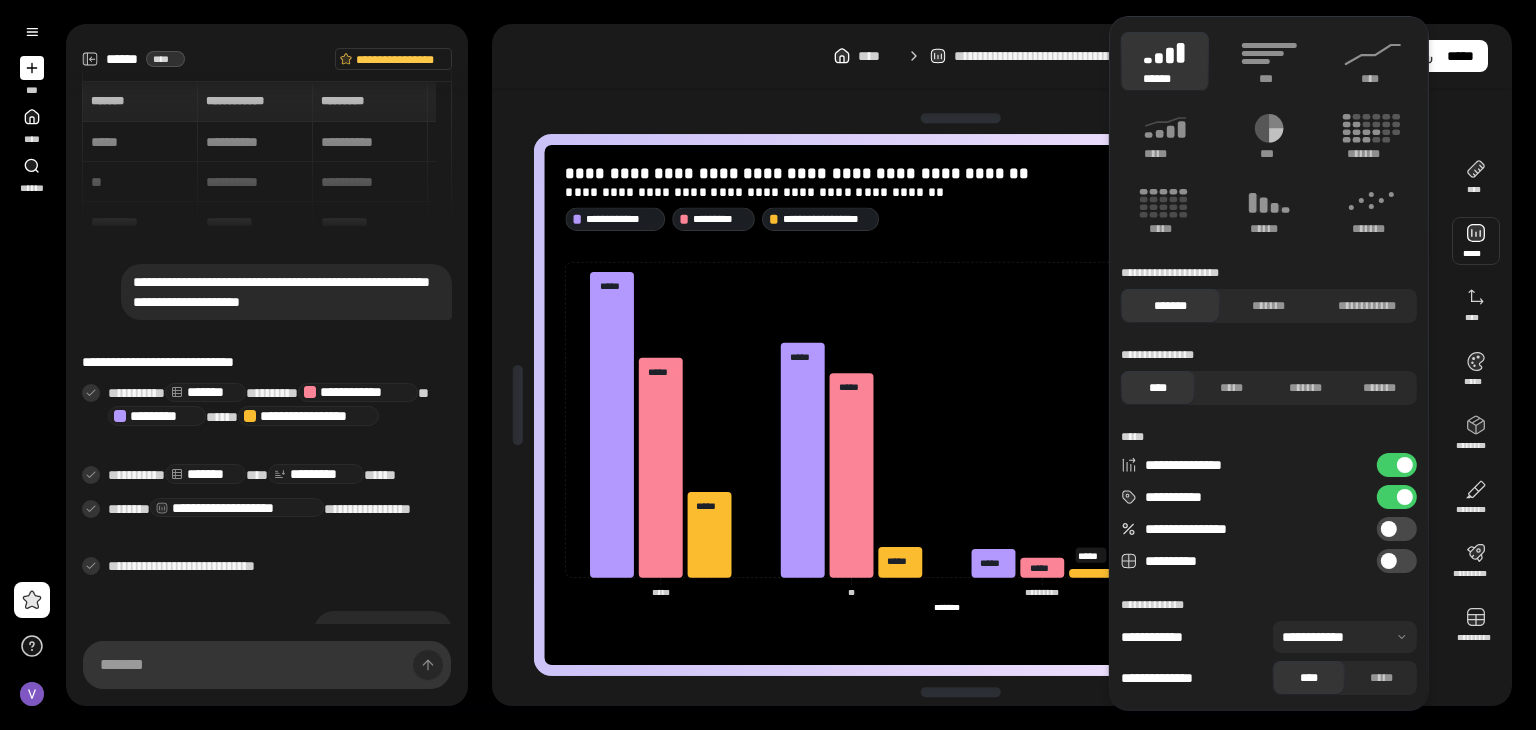 click at bounding box center (1345, 637) 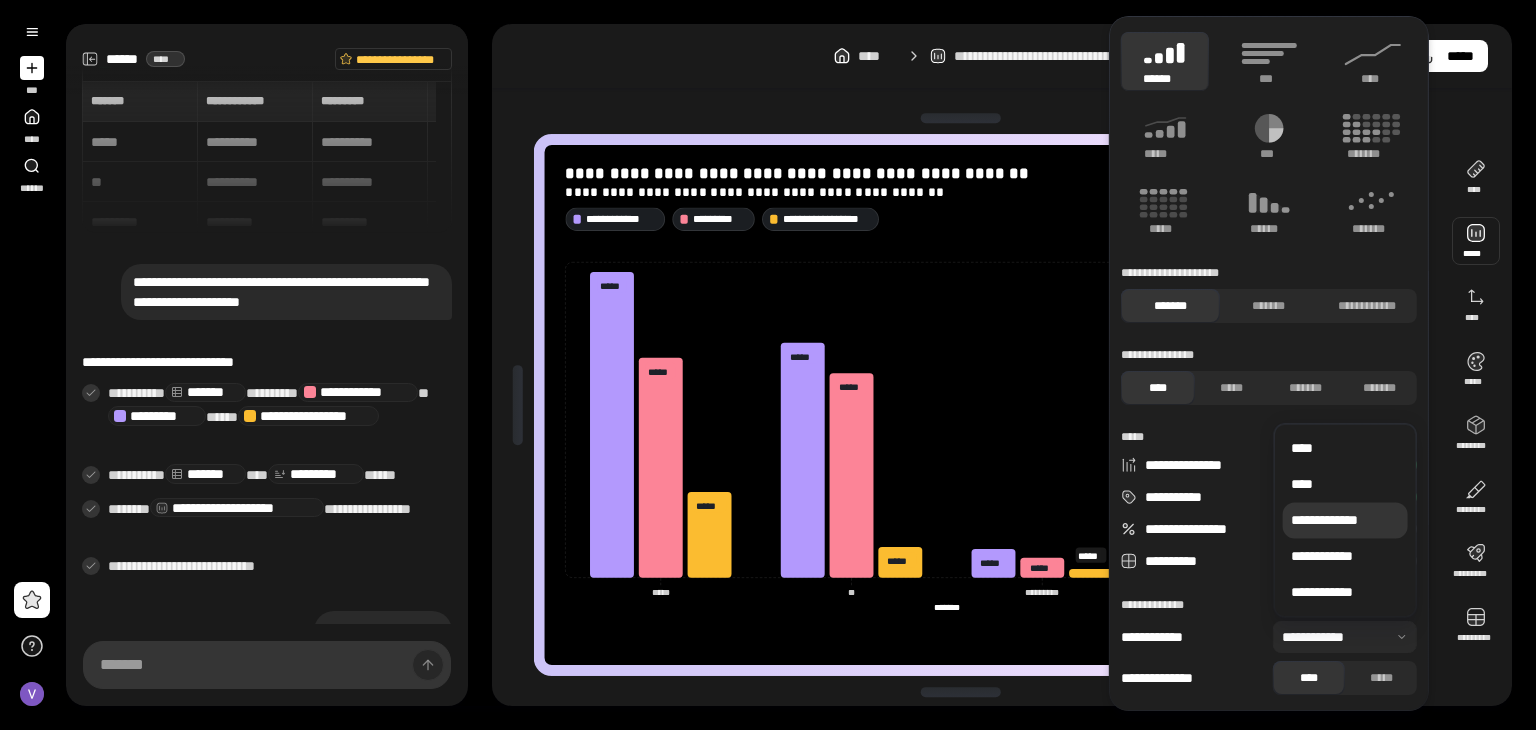 click on "**********" at bounding box center [1345, 520] 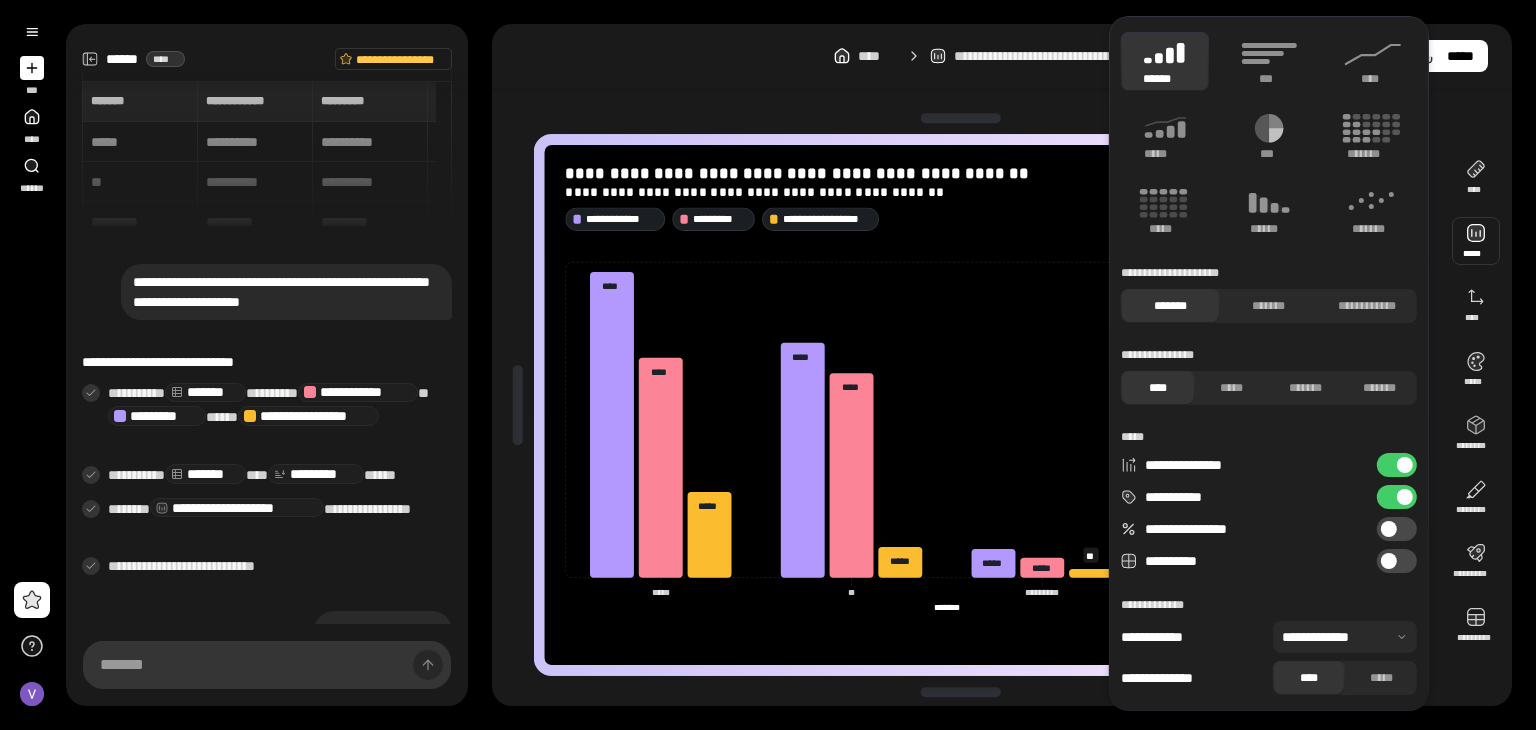 click at bounding box center (1345, 637) 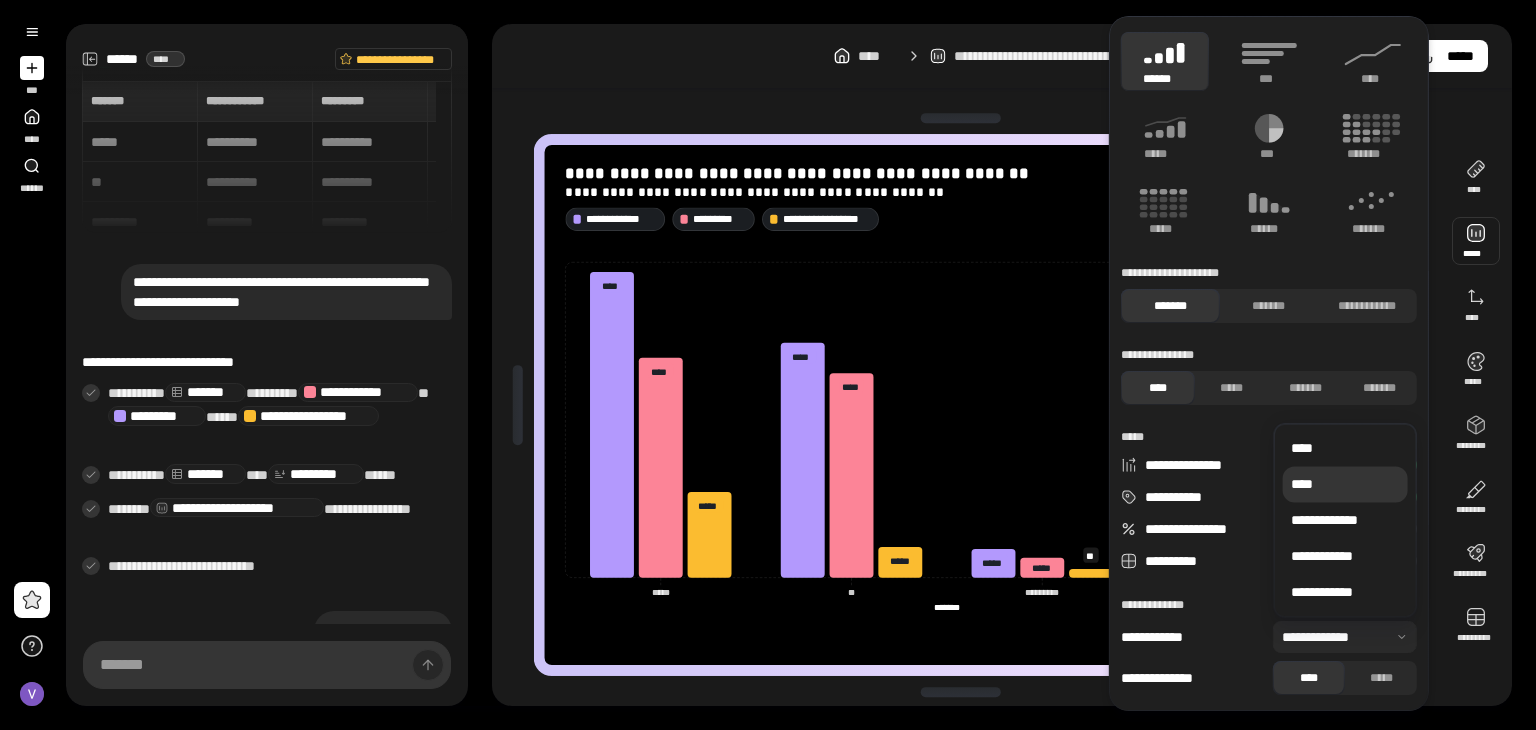 click on "****" at bounding box center (1345, 484) 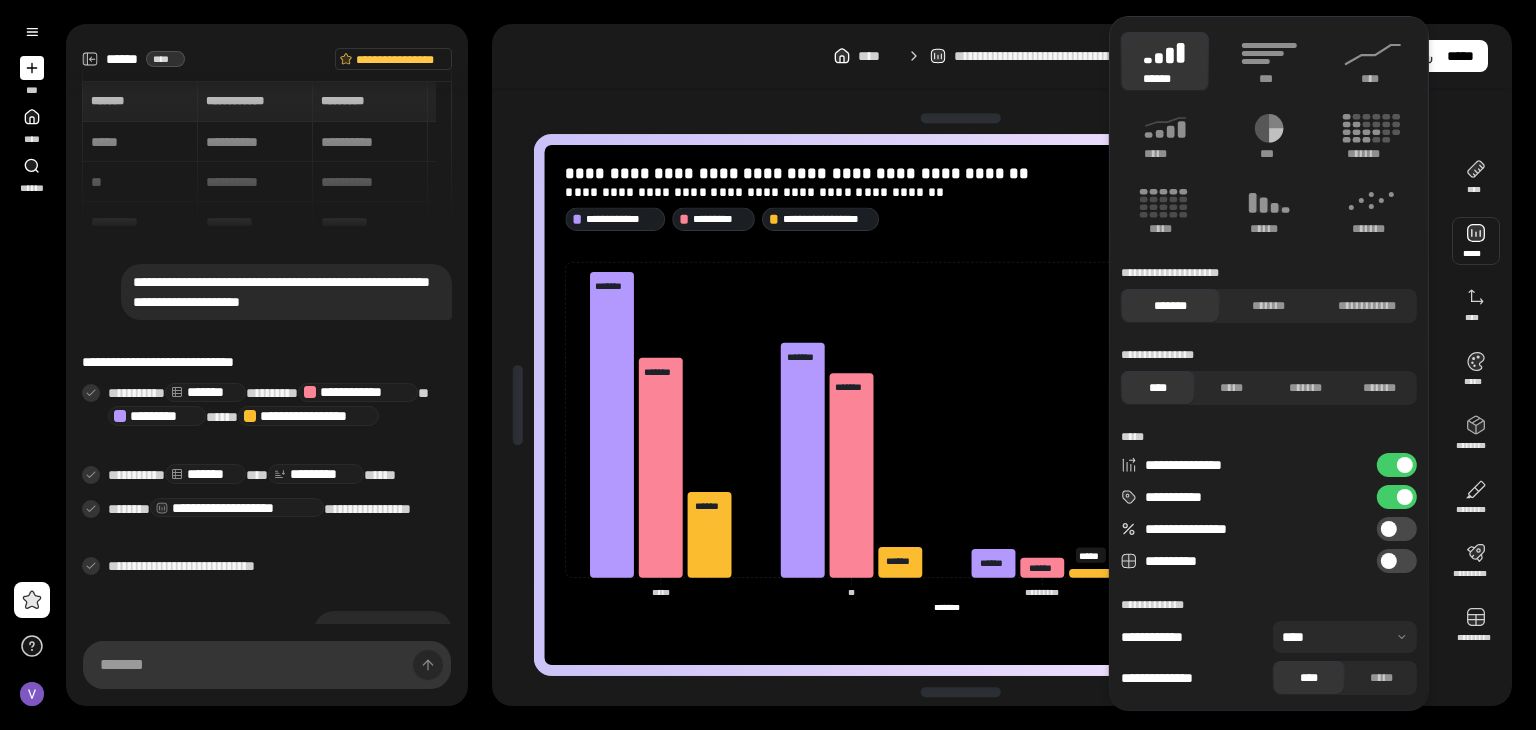 click at bounding box center (1405, 497) 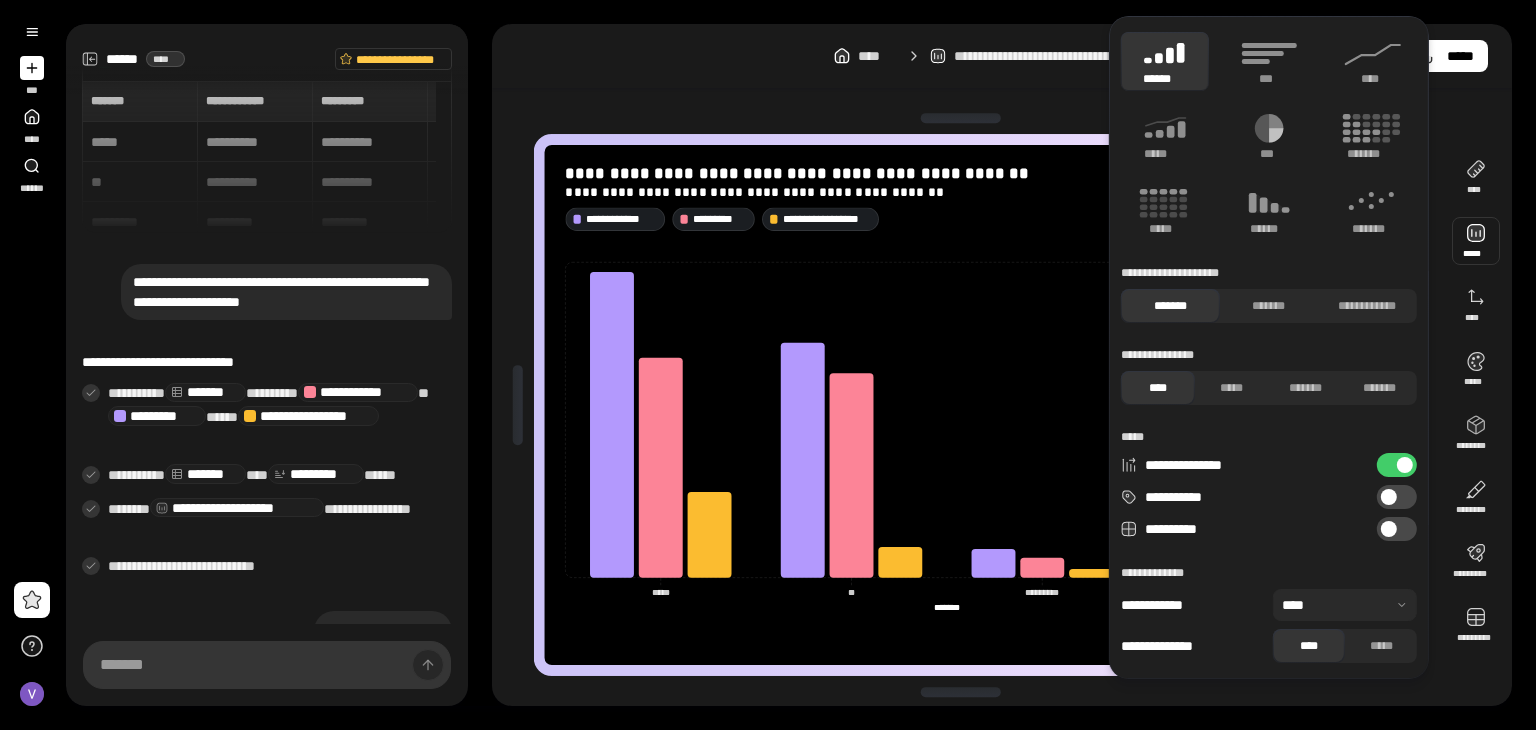click at bounding box center [1345, 605] 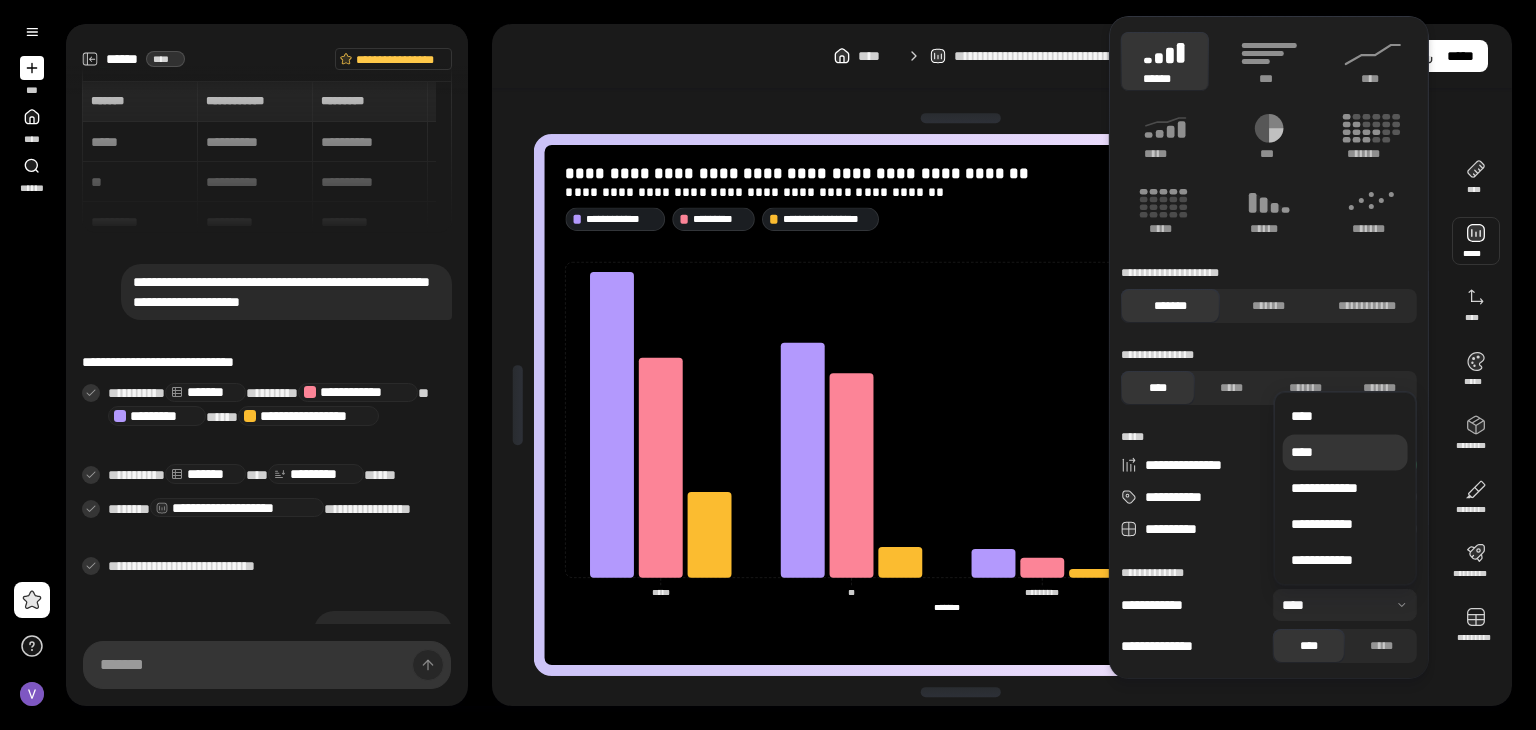 click at bounding box center (1345, 605) 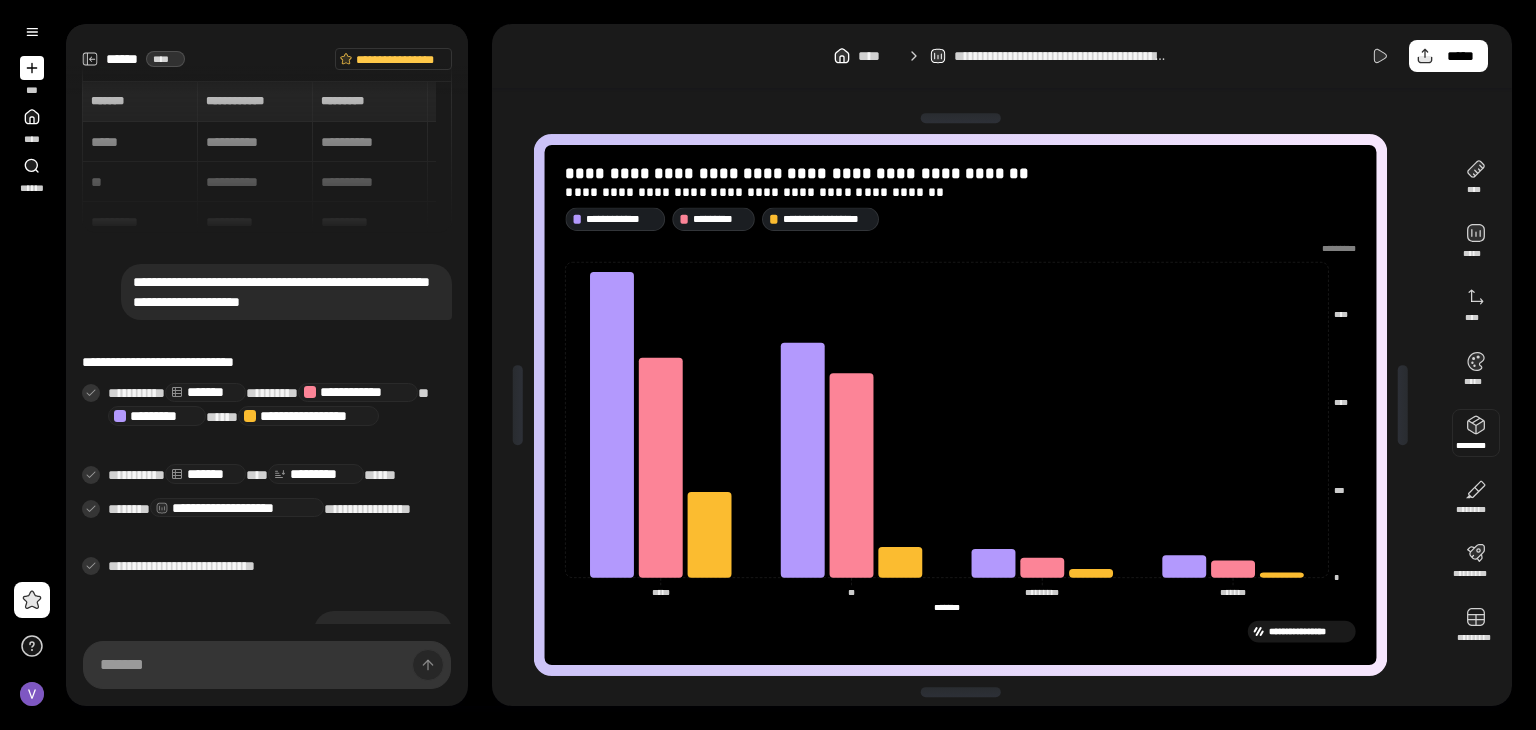type 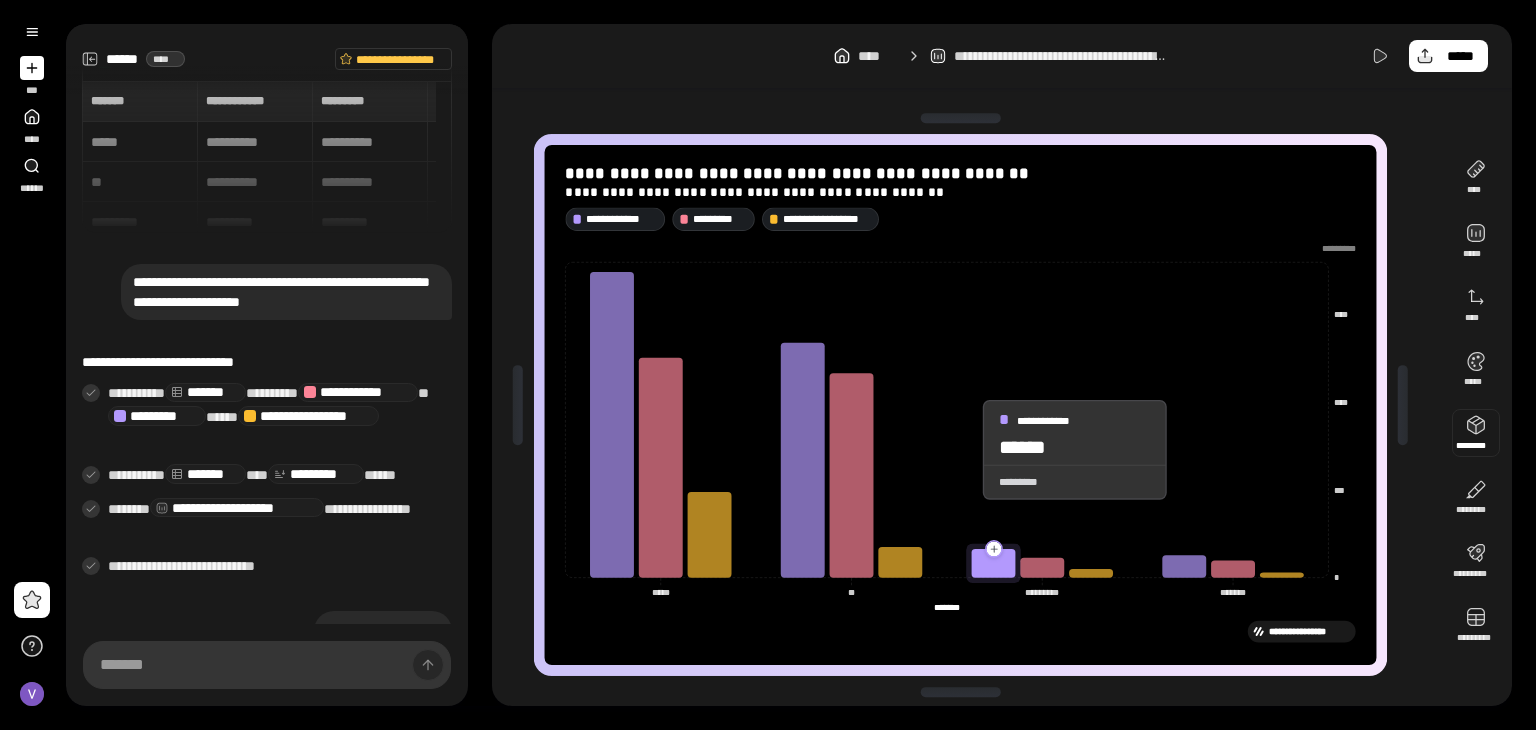scroll, scrollTop: 6, scrollLeft: 0, axis: vertical 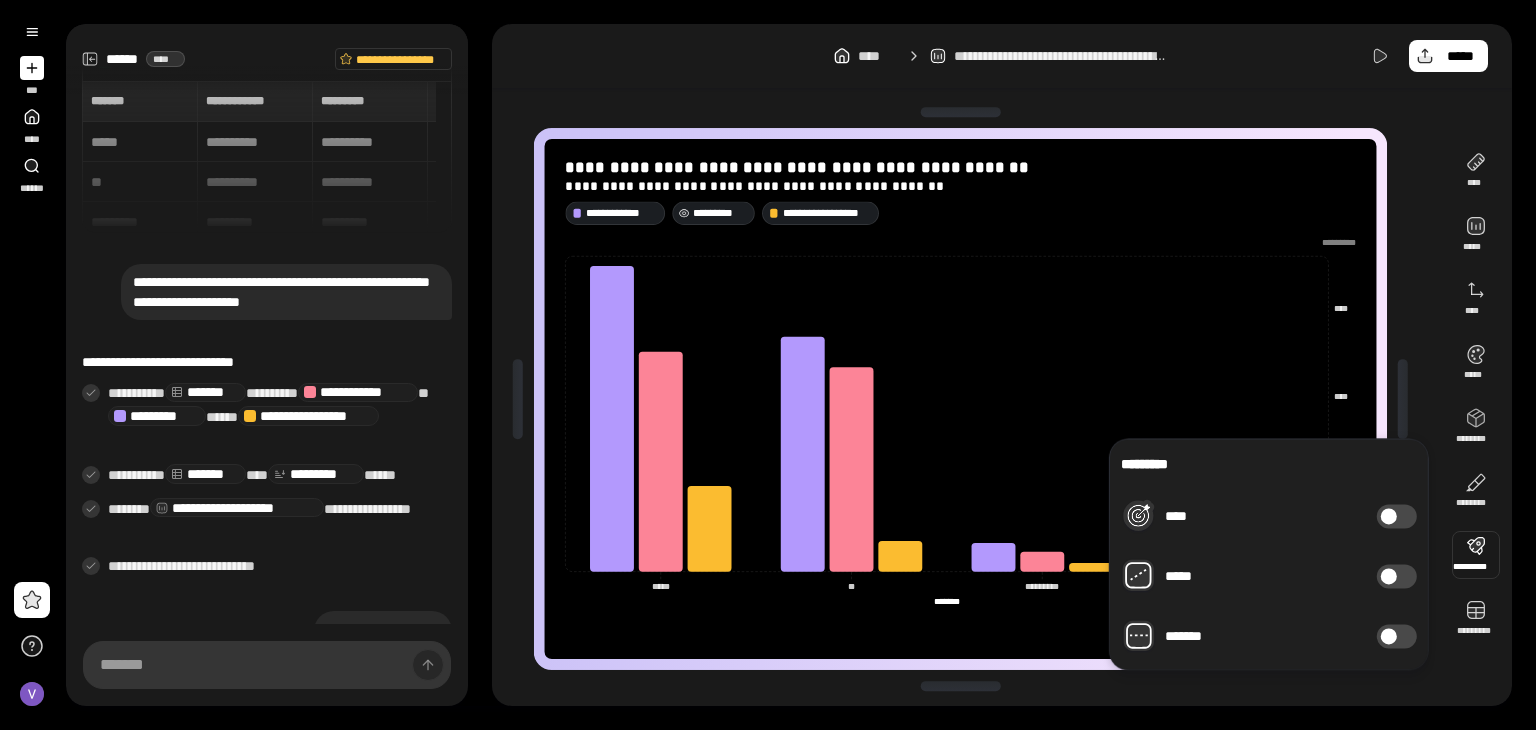 click at bounding box center [1389, 576] 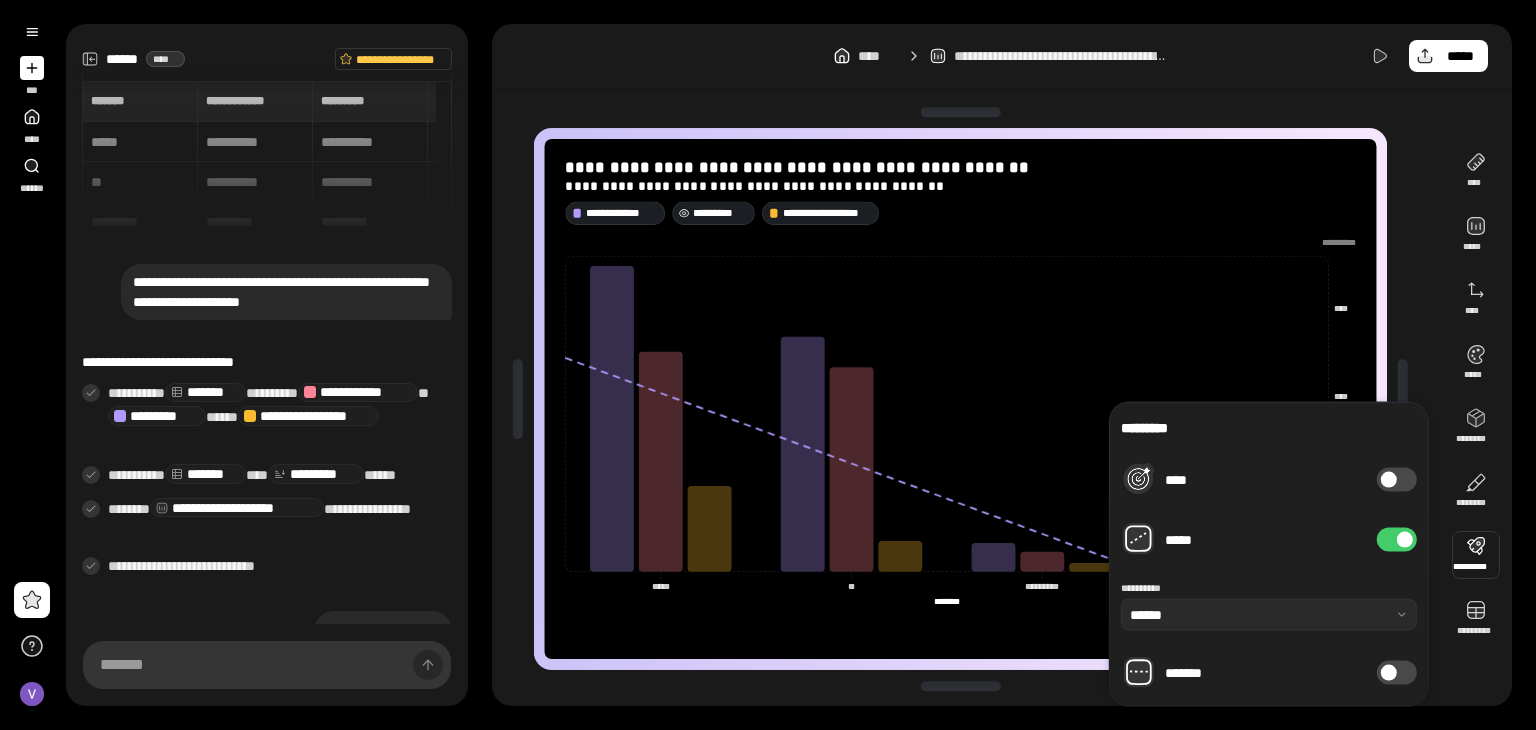 click at bounding box center [1405, 540] 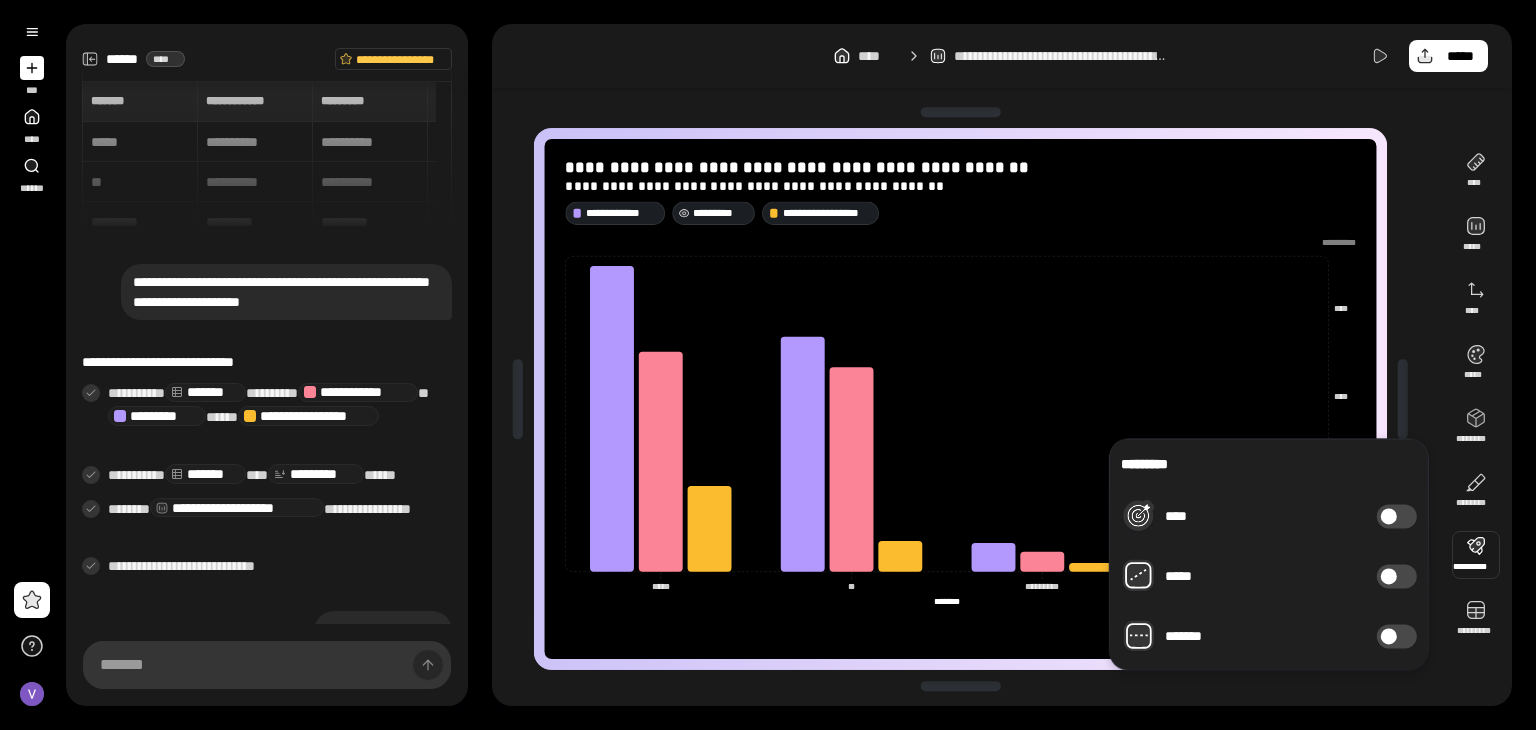 click on "********* **** ***** *******" at bounding box center [1269, 554] 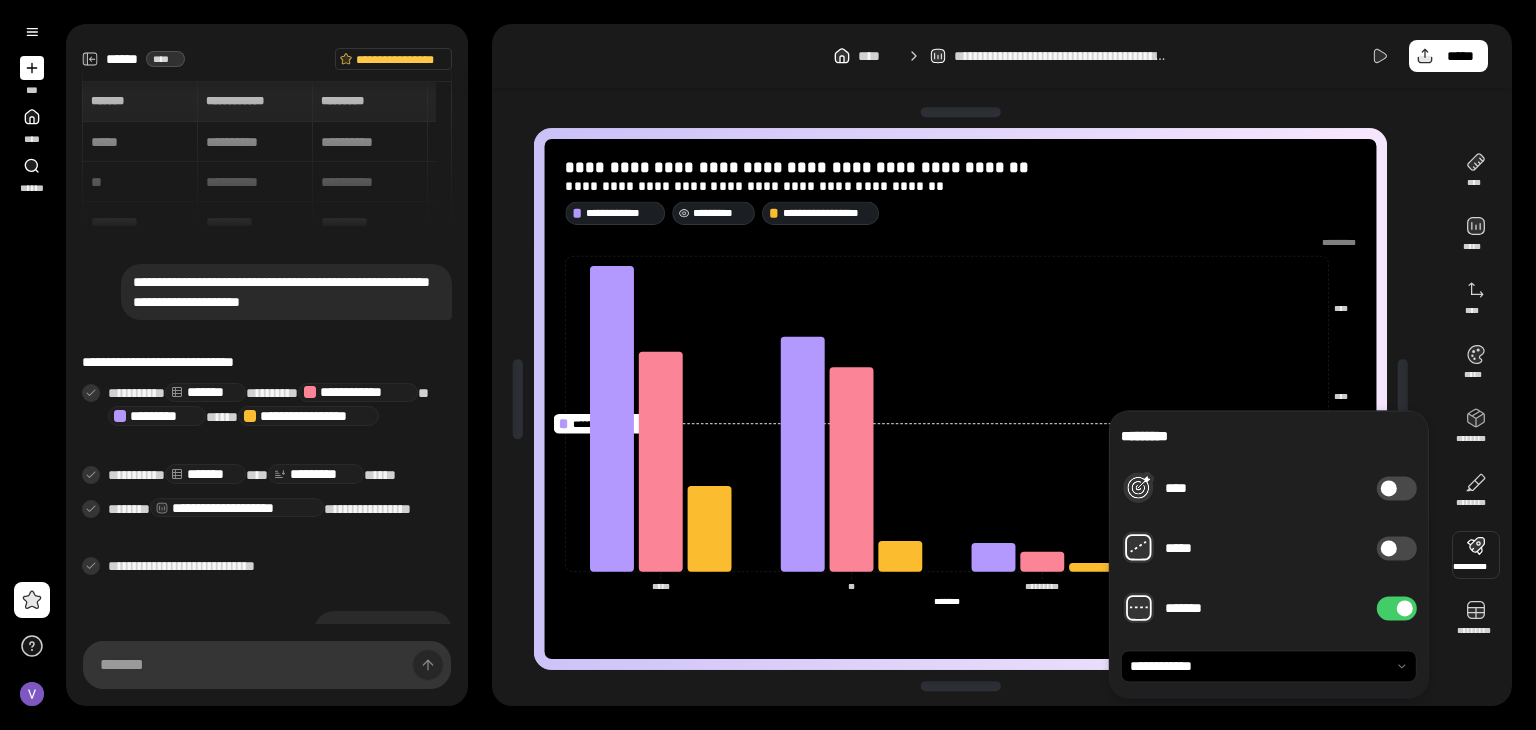 click on "**********" at bounding box center (1269, 554) 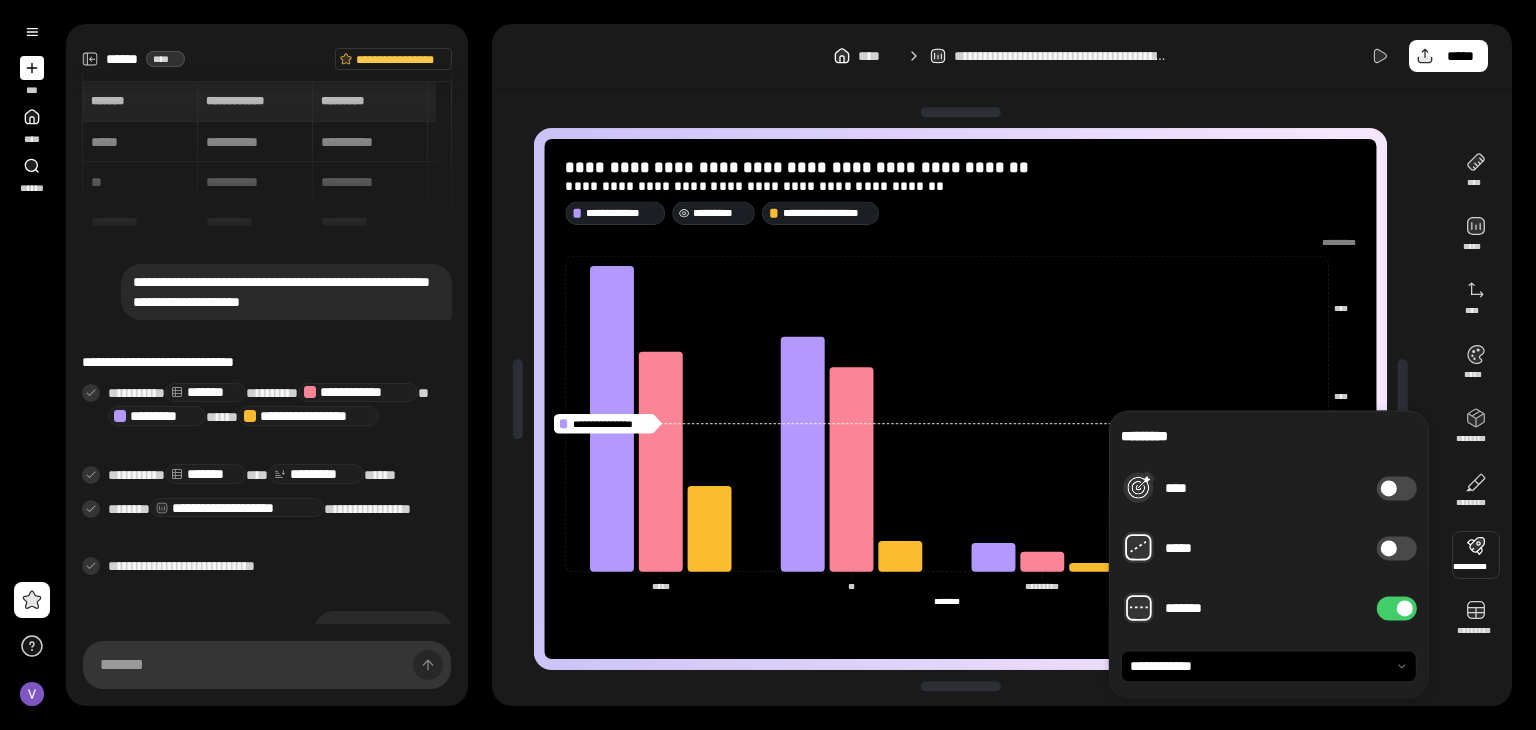 click on "*******" at bounding box center [1397, 608] 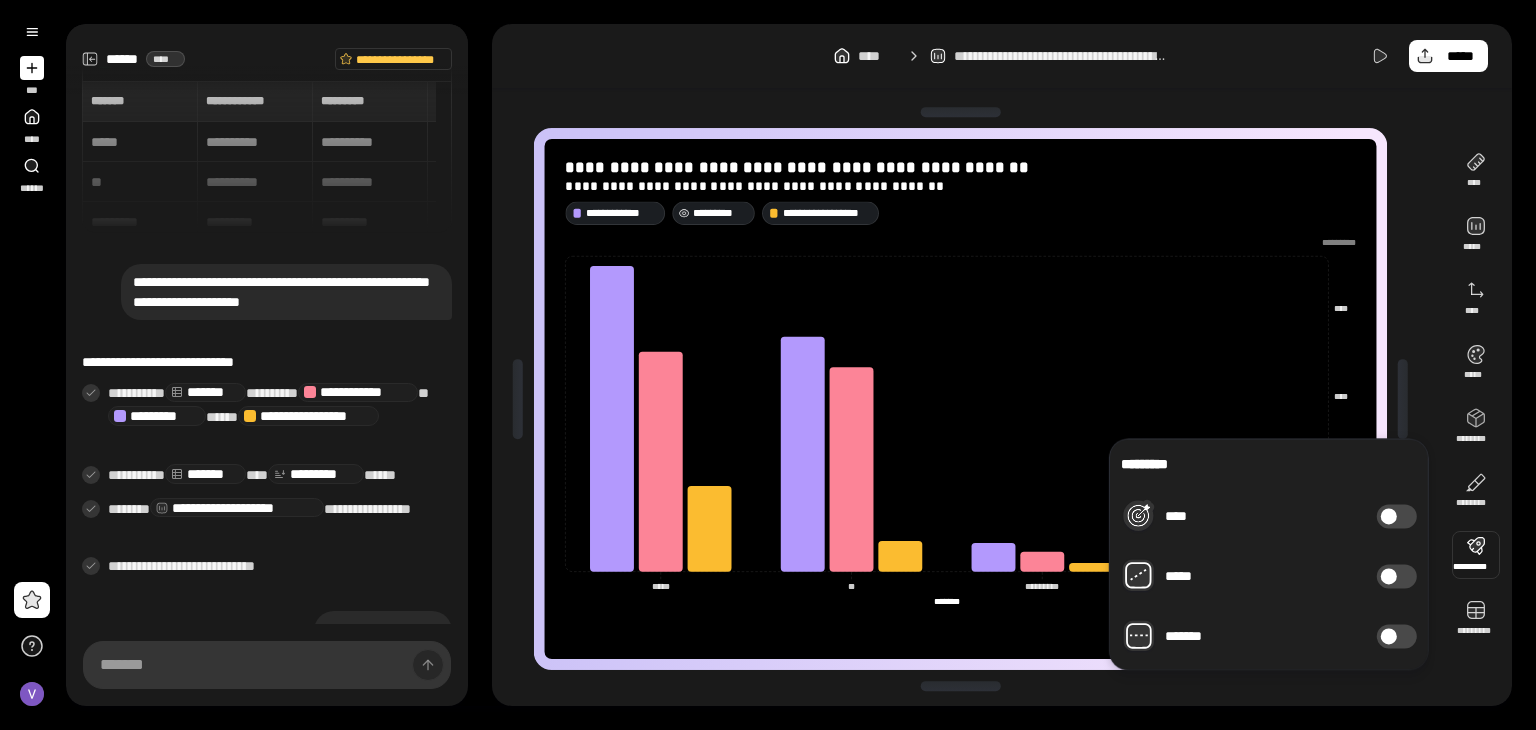 click on "**********" at bounding box center (768, 365) 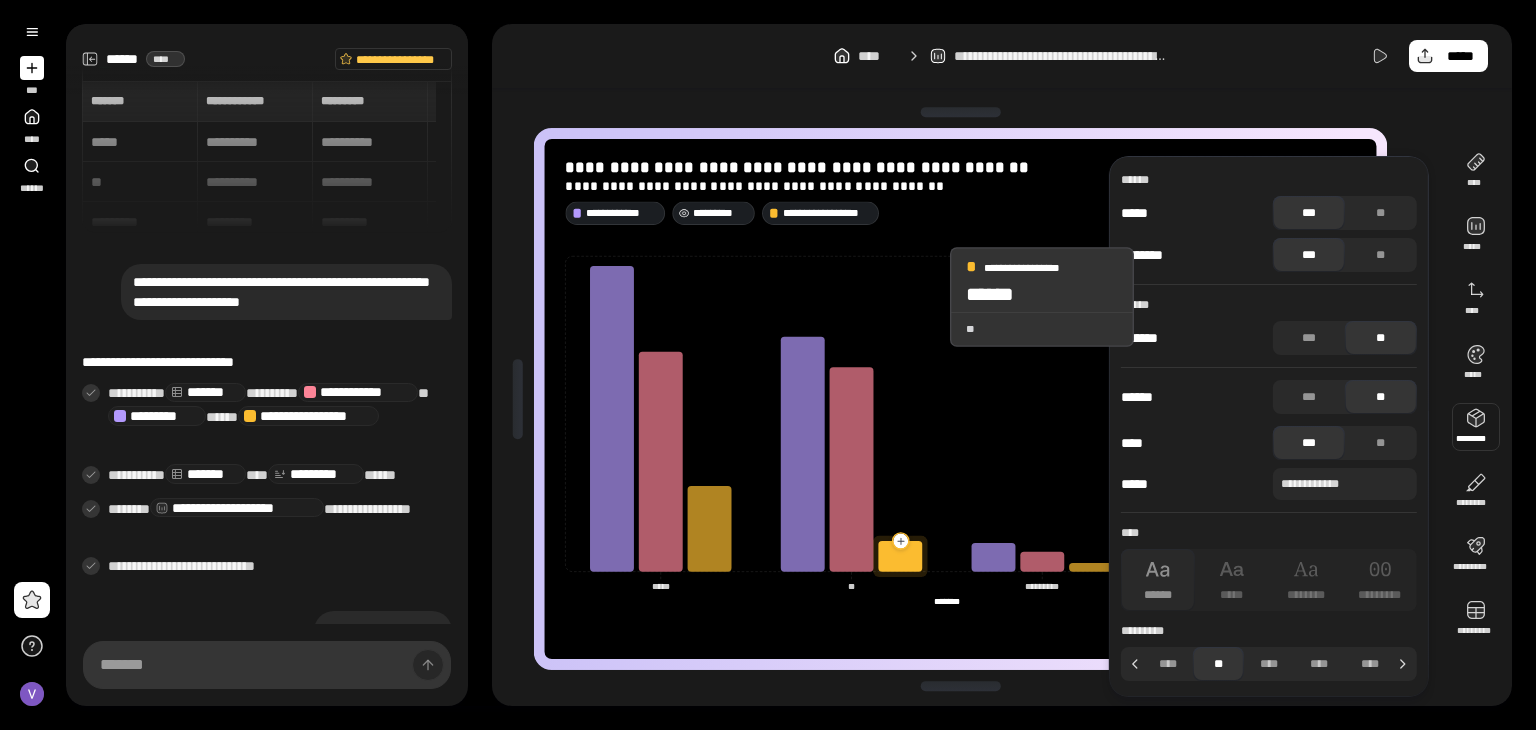 click 